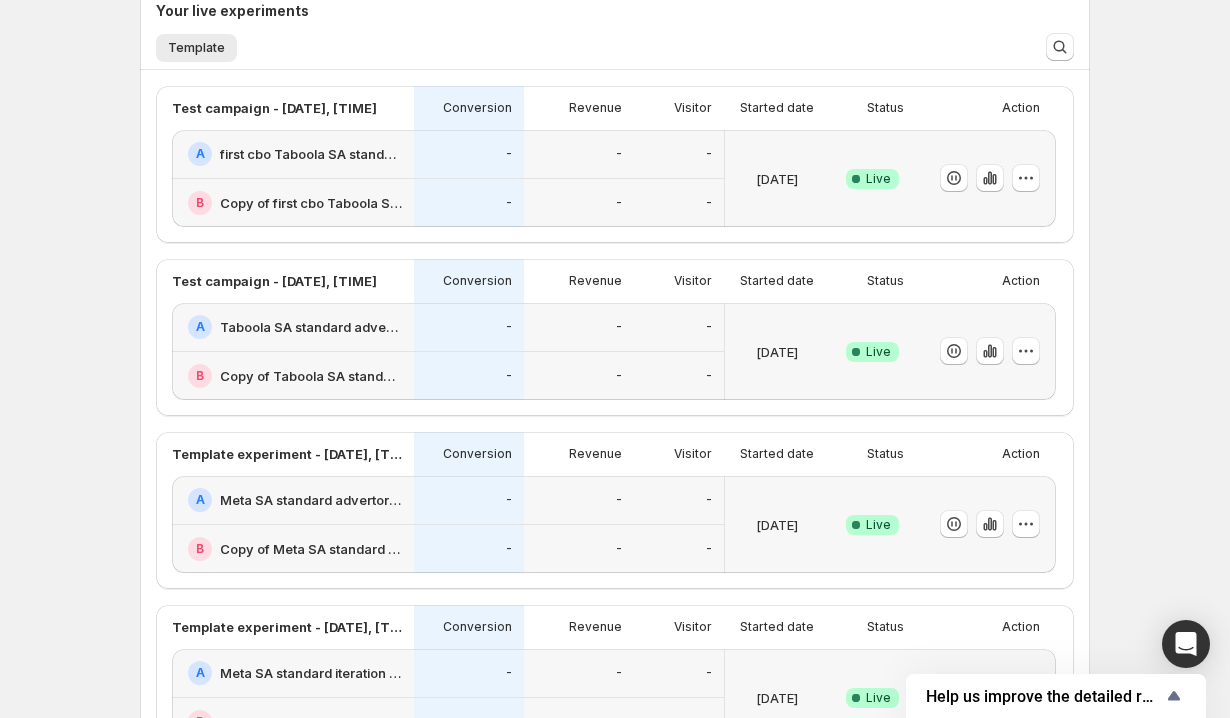 scroll, scrollTop: 470, scrollLeft: 0, axis: vertical 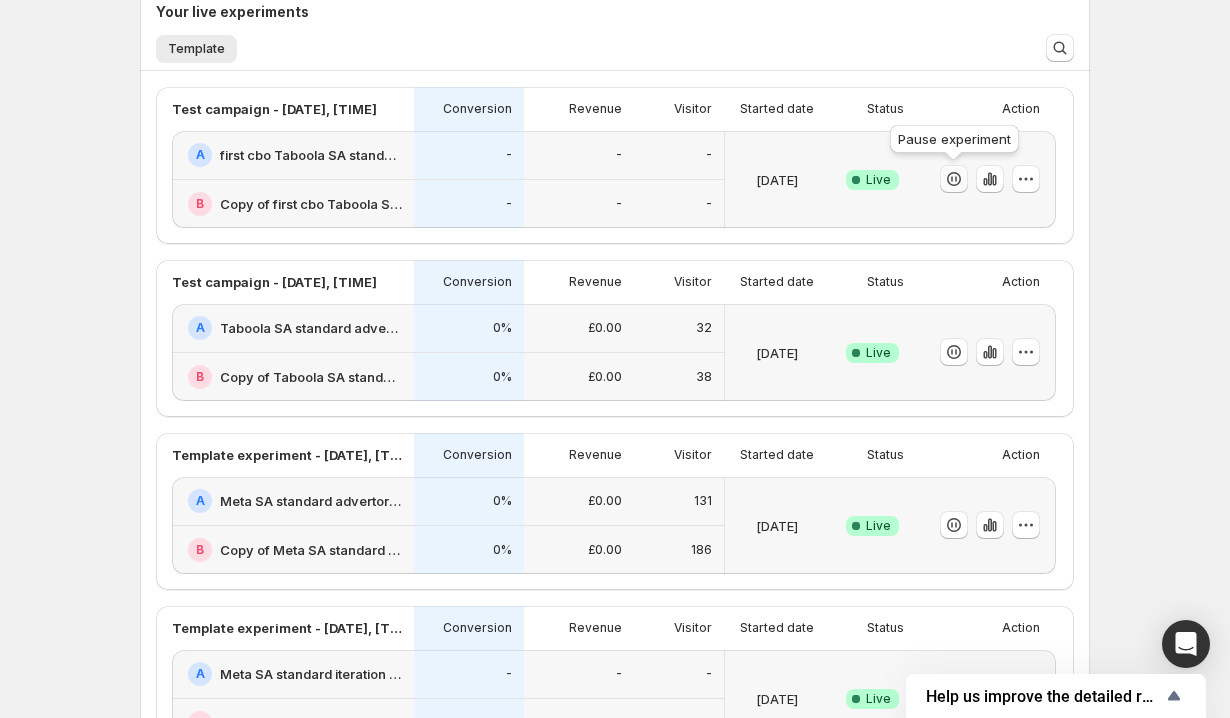 click 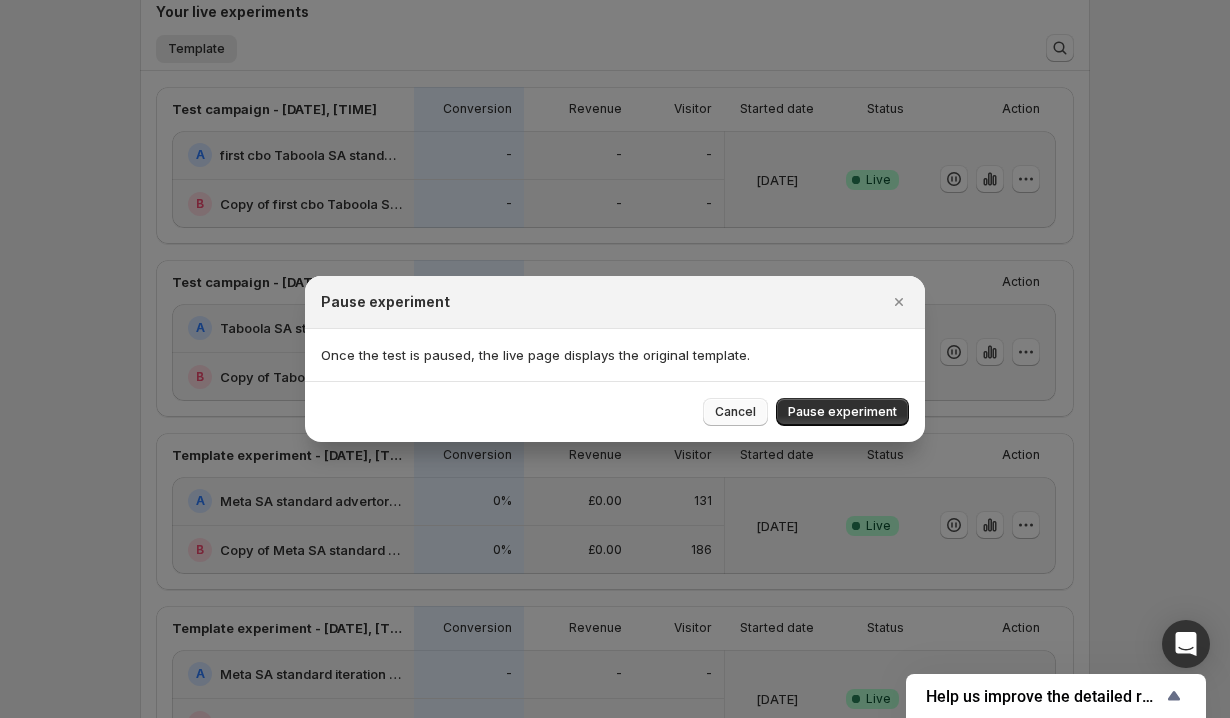 click on "Cancel" at bounding box center [735, 412] 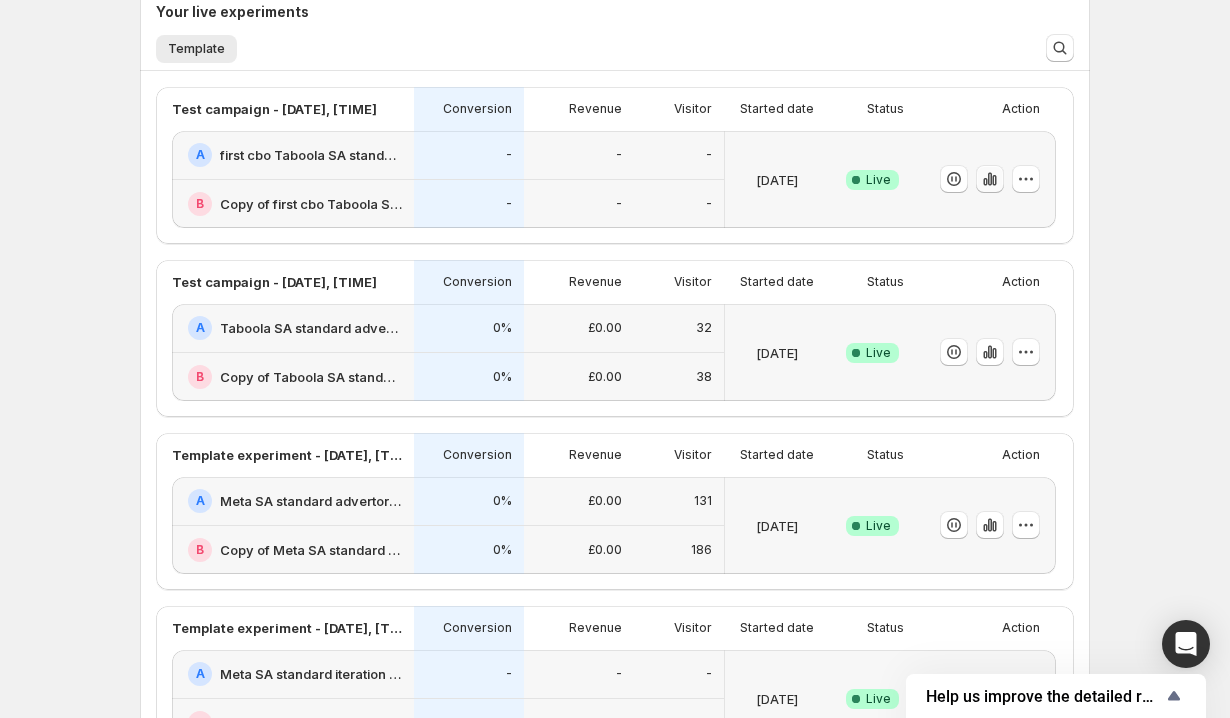click at bounding box center [990, 179] 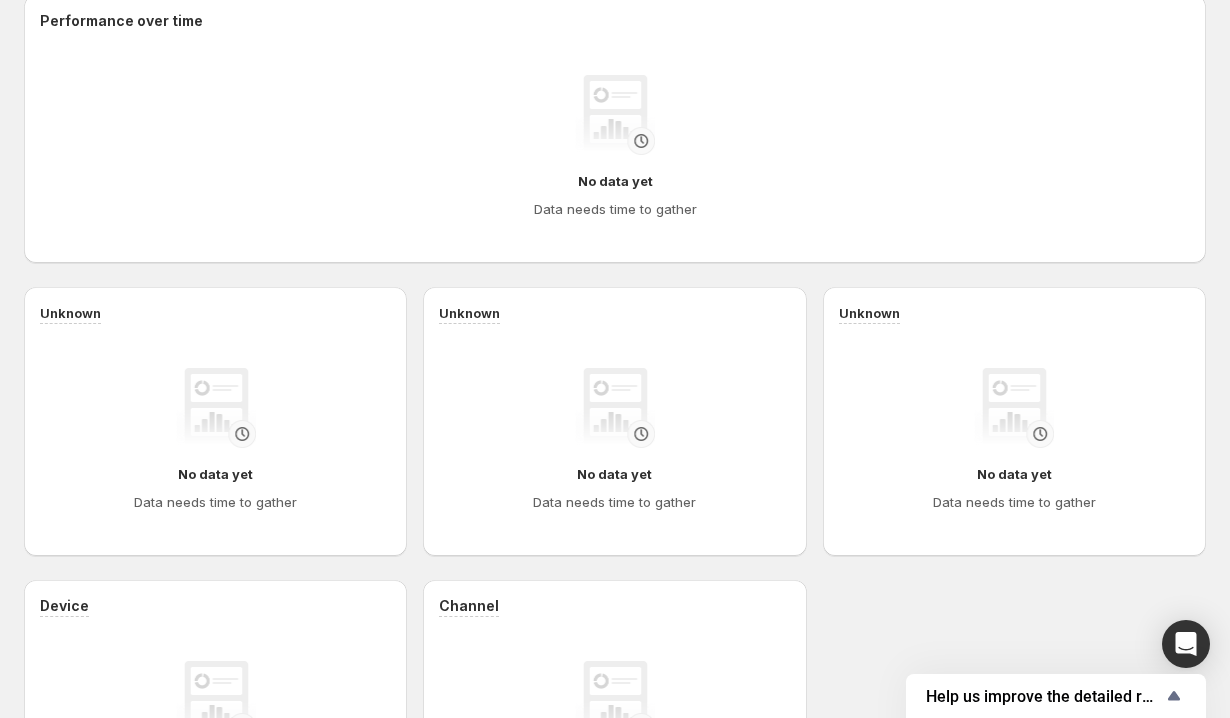 scroll, scrollTop: 0, scrollLeft: 0, axis: both 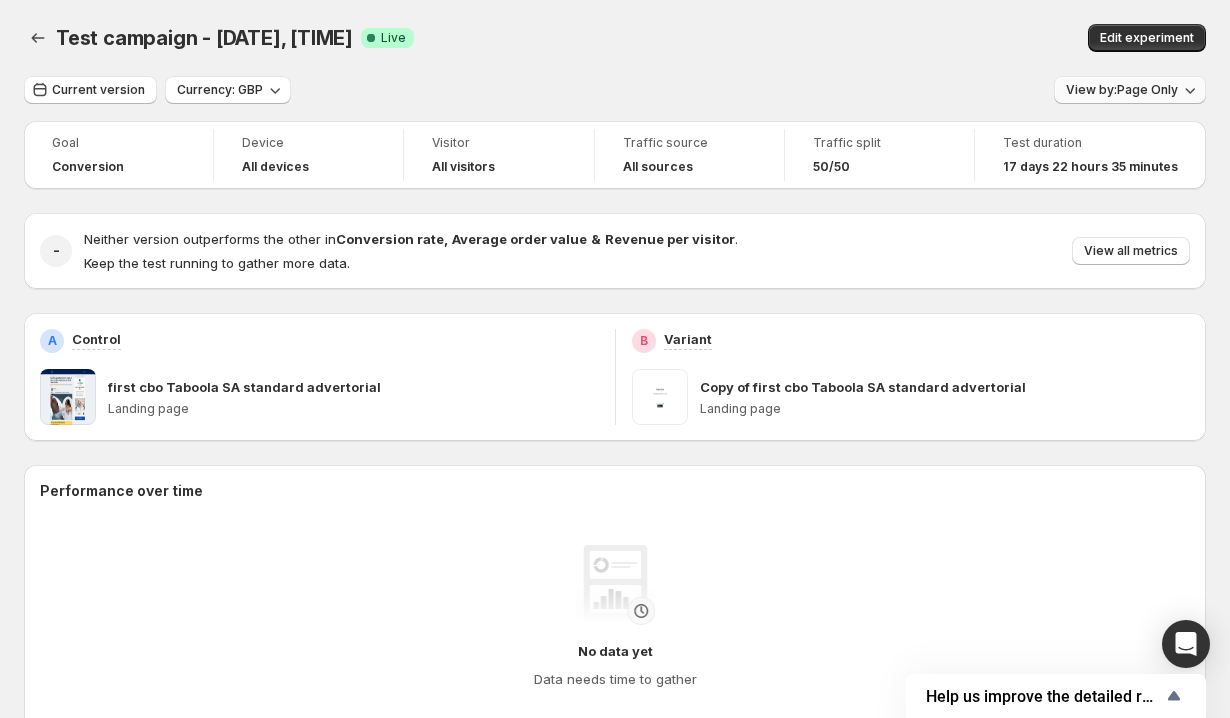 click on "View by:  Page Only" at bounding box center [1122, 90] 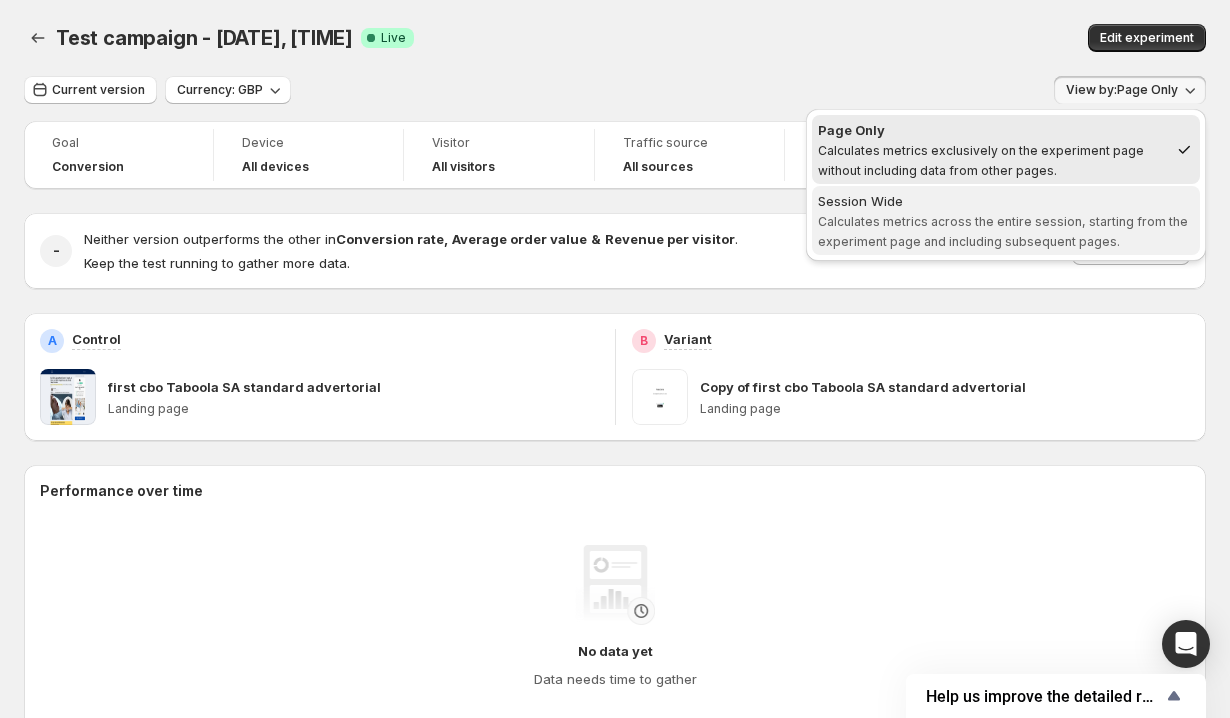 click on "Calculates metrics across the entire session, starting from the experiment page and including subsequent pages." at bounding box center (1003, 231) 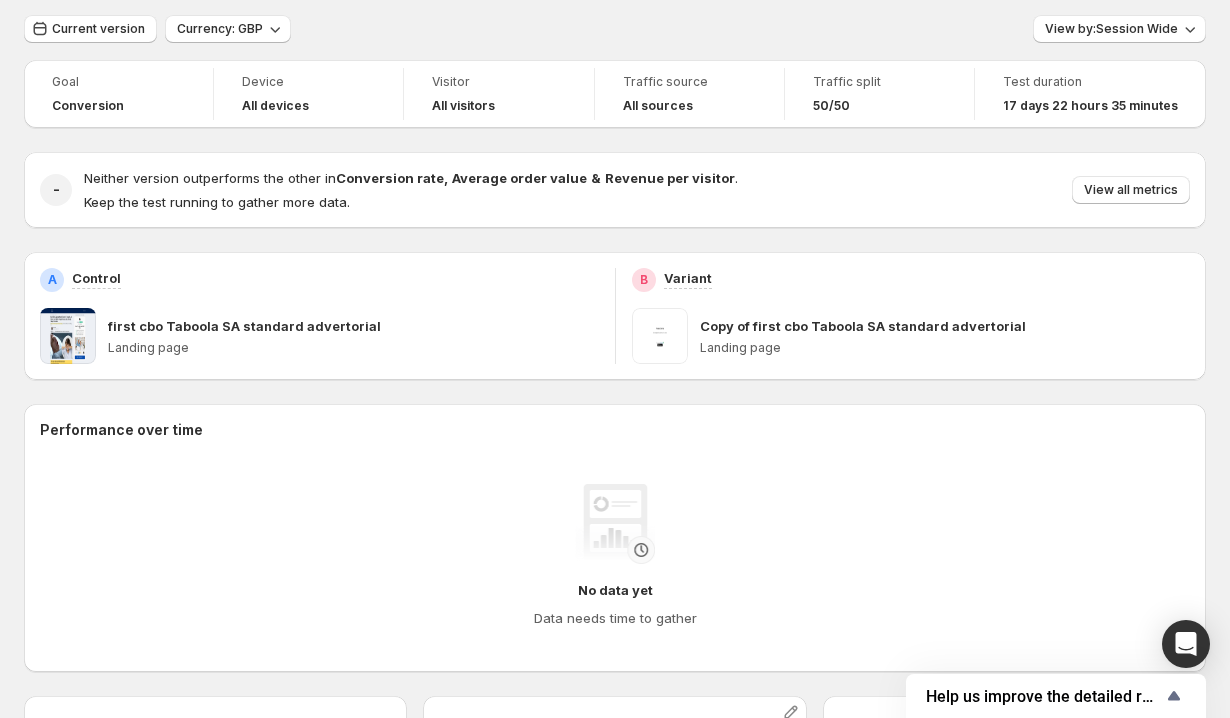 scroll, scrollTop: 0, scrollLeft: 0, axis: both 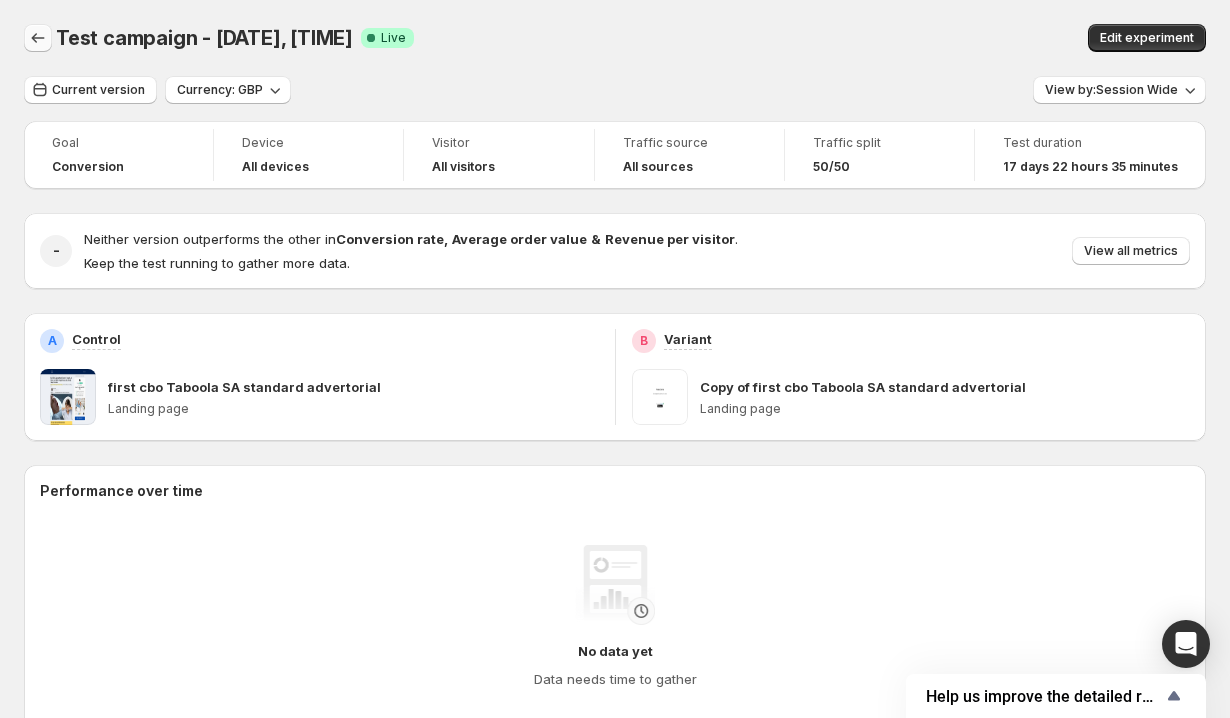 click 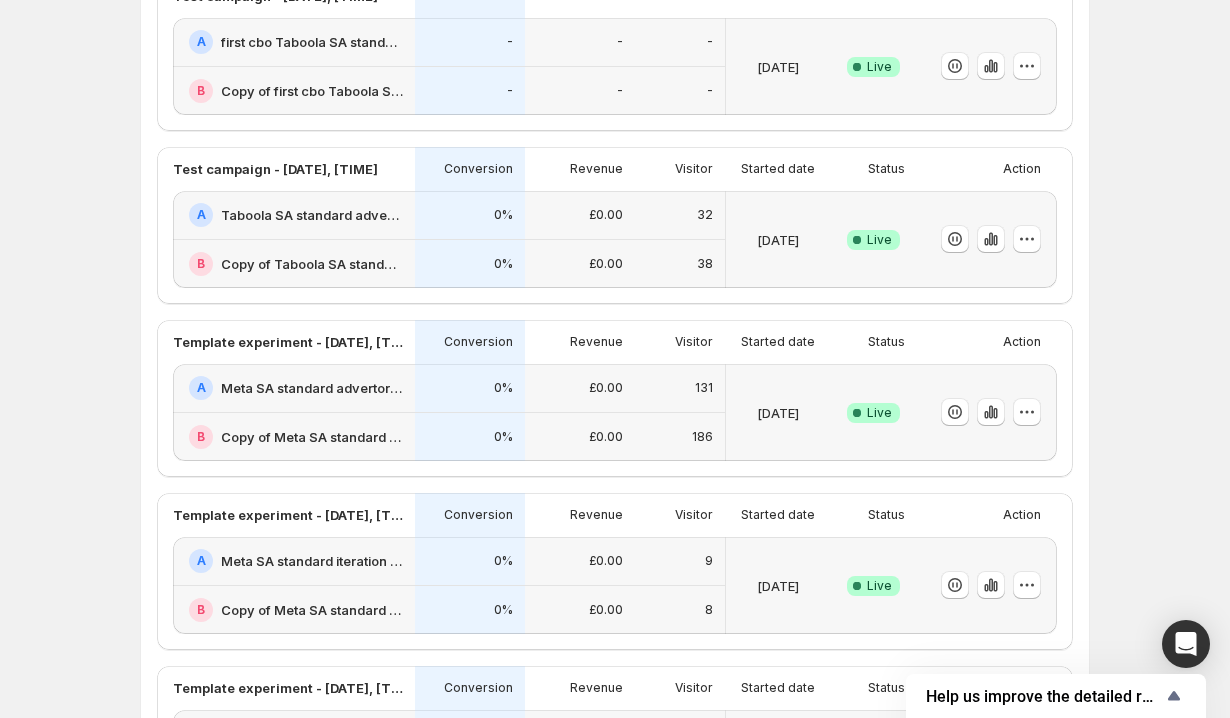 scroll, scrollTop: 217, scrollLeft: 0, axis: vertical 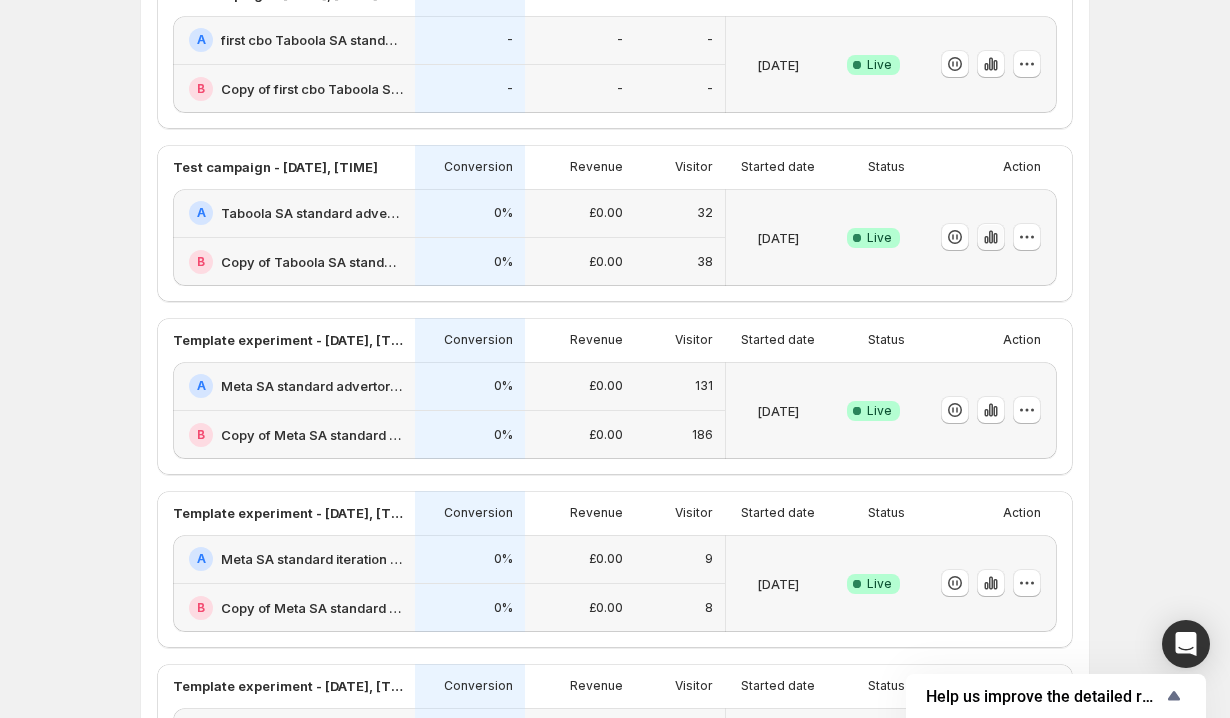 click at bounding box center (991, 237) 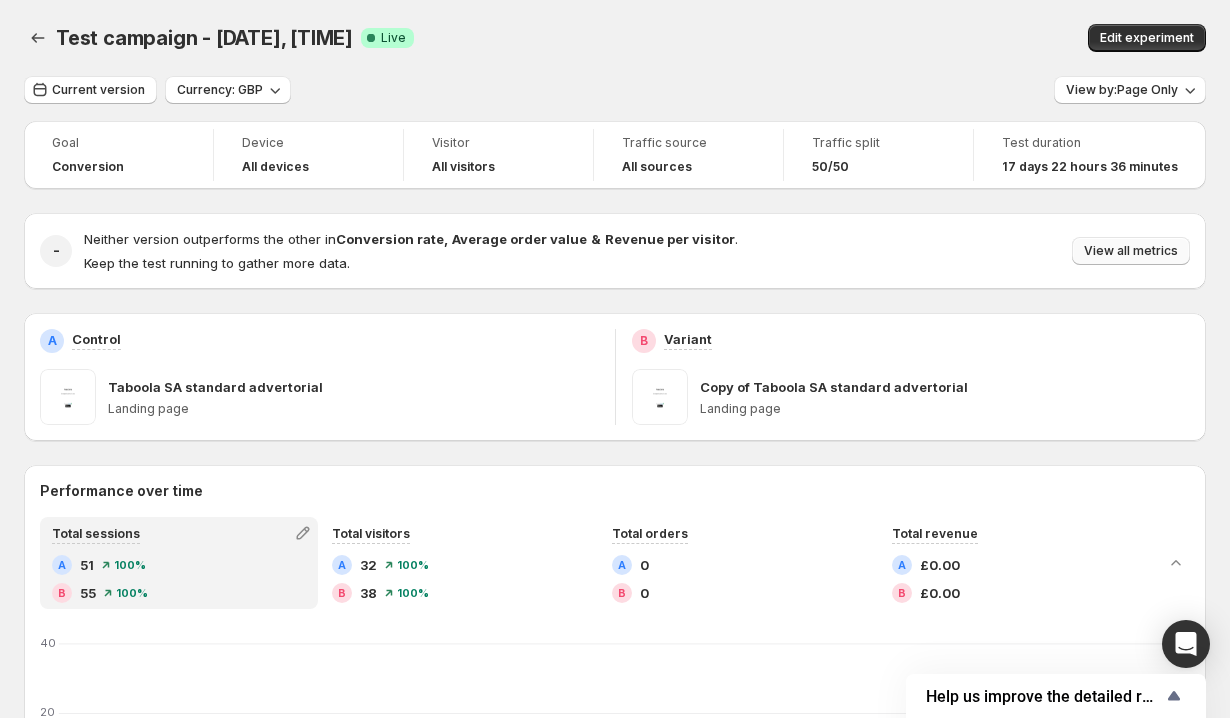 click on "View all metrics" at bounding box center (1131, 251) 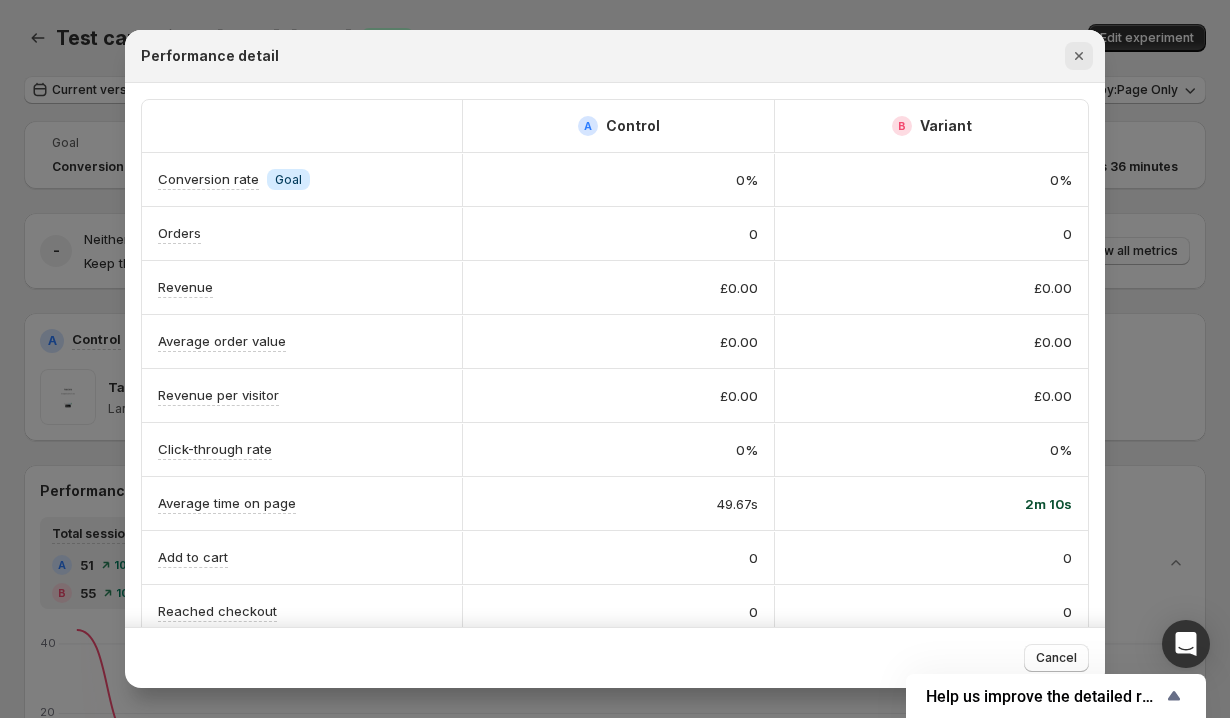 click 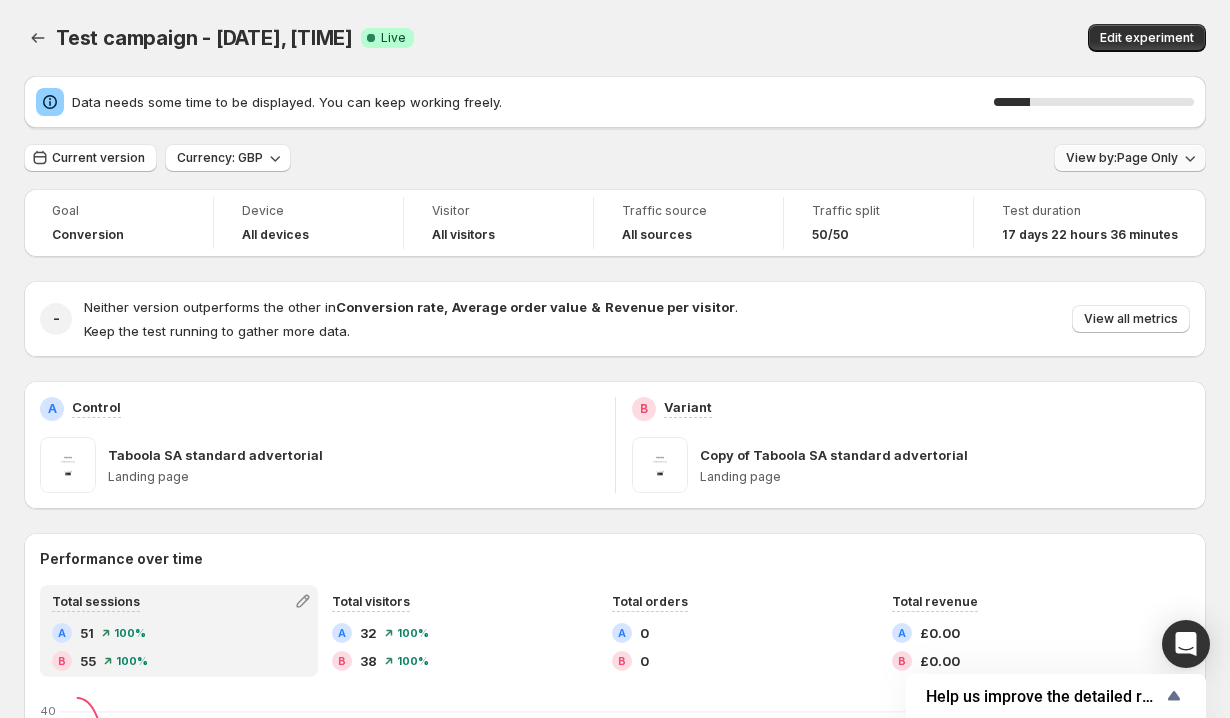 click on "View by:  Page Only" at bounding box center [1122, 158] 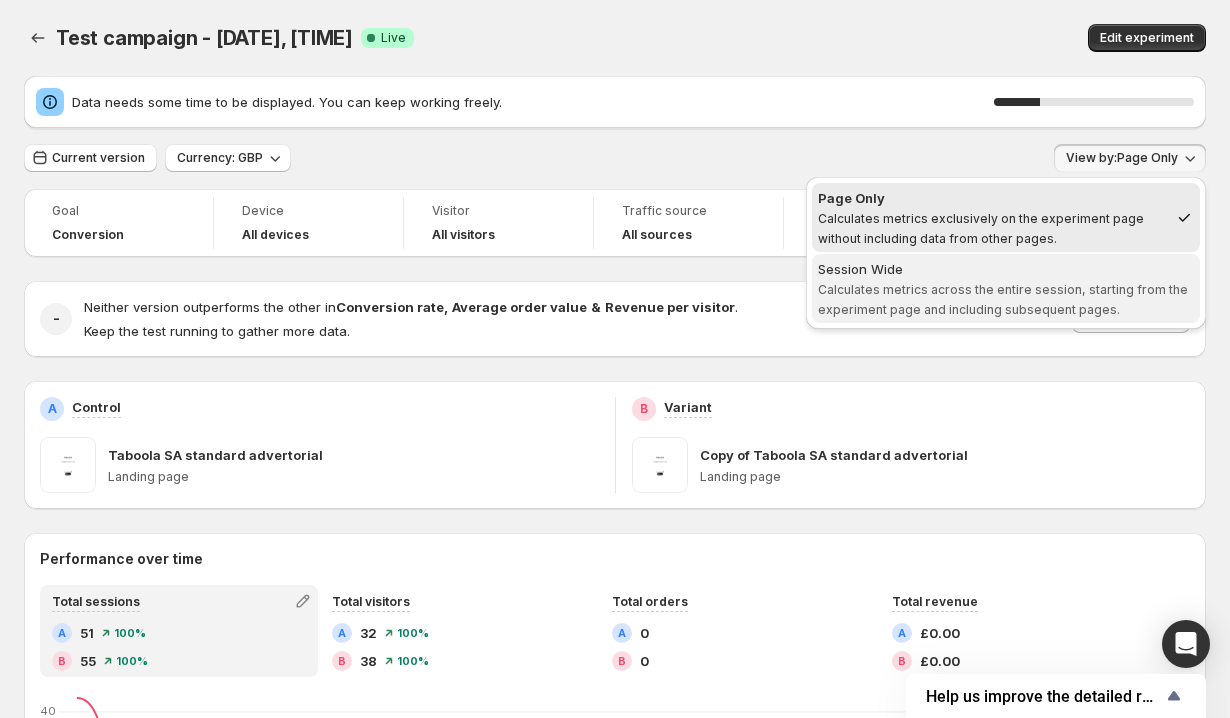 click on "Session Wide" at bounding box center (1006, 269) 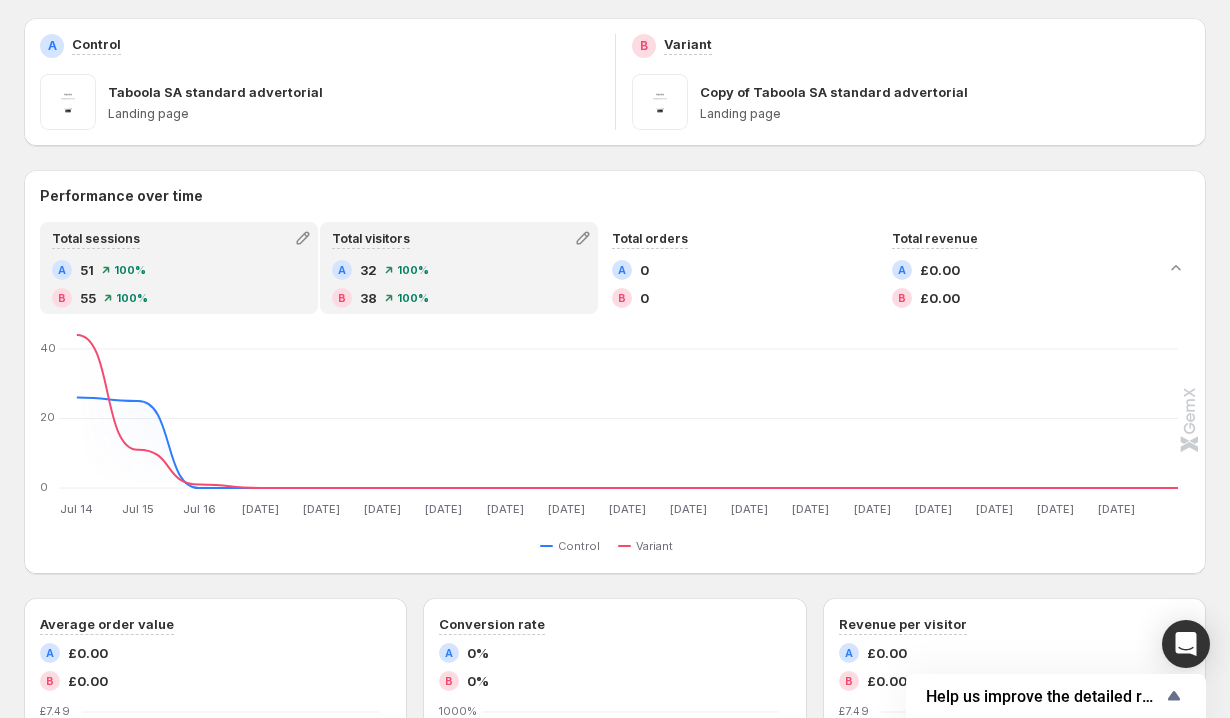 scroll, scrollTop: 0, scrollLeft: 0, axis: both 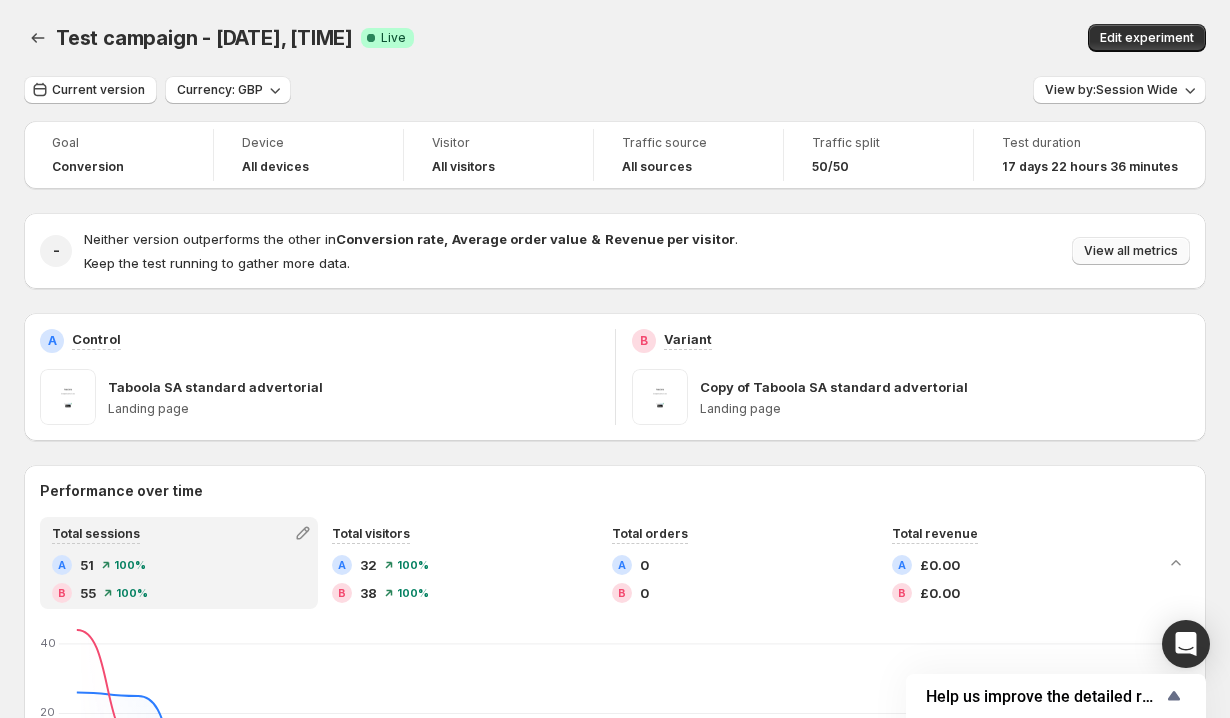 click on "View all metrics" at bounding box center (1131, 251) 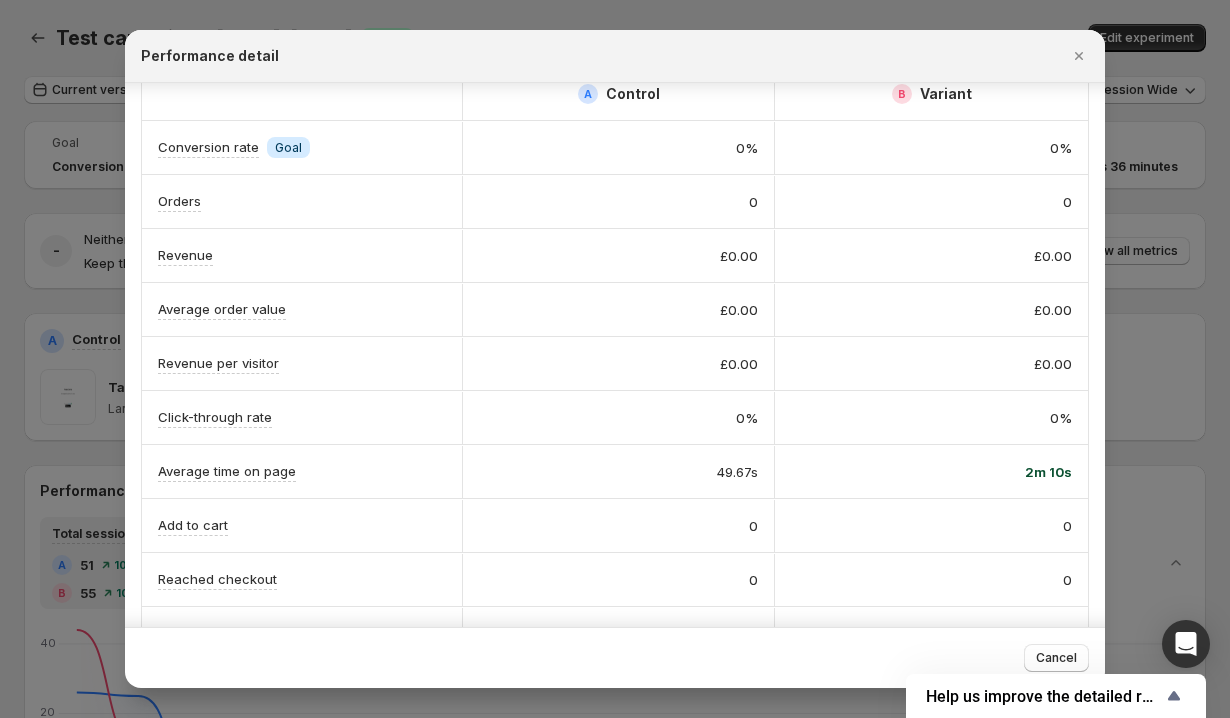 scroll, scrollTop: 14, scrollLeft: 0, axis: vertical 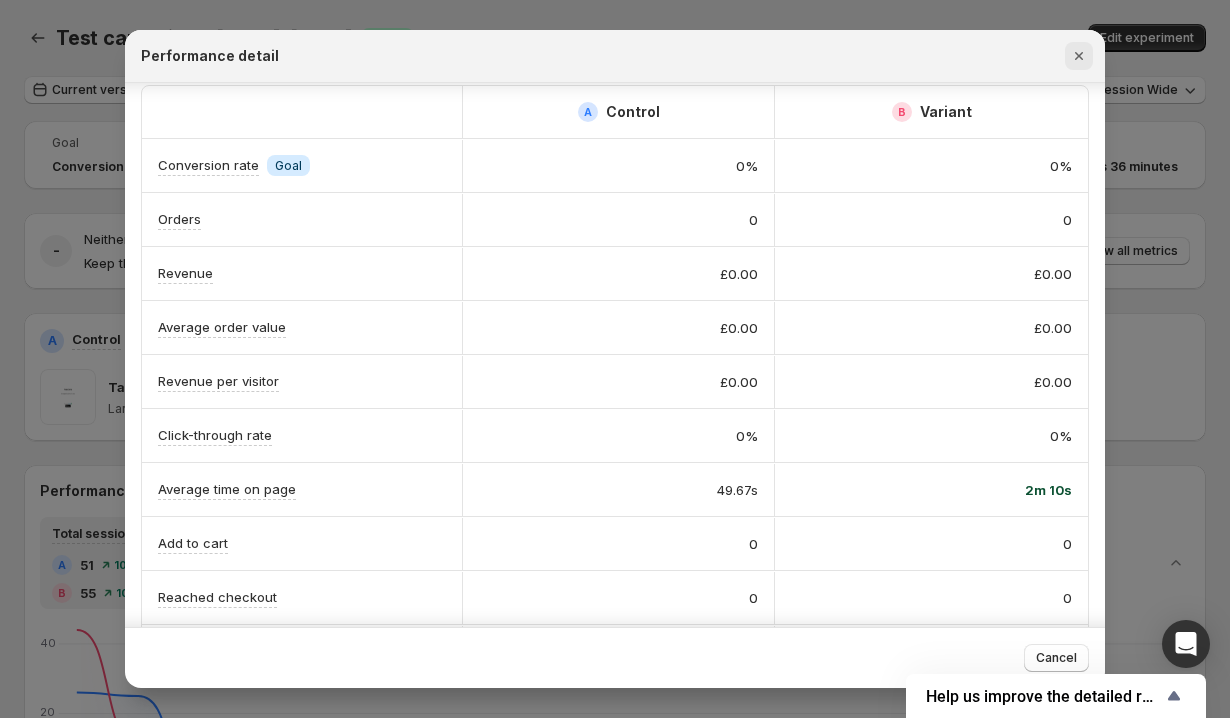 click 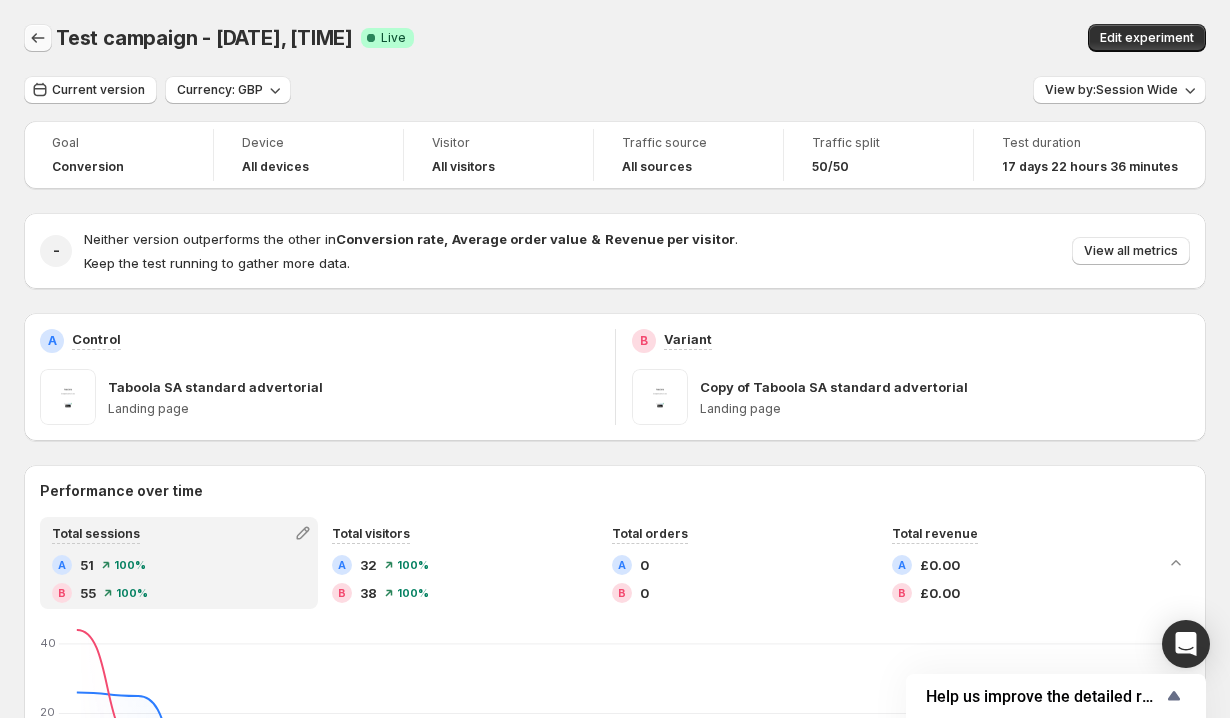 click 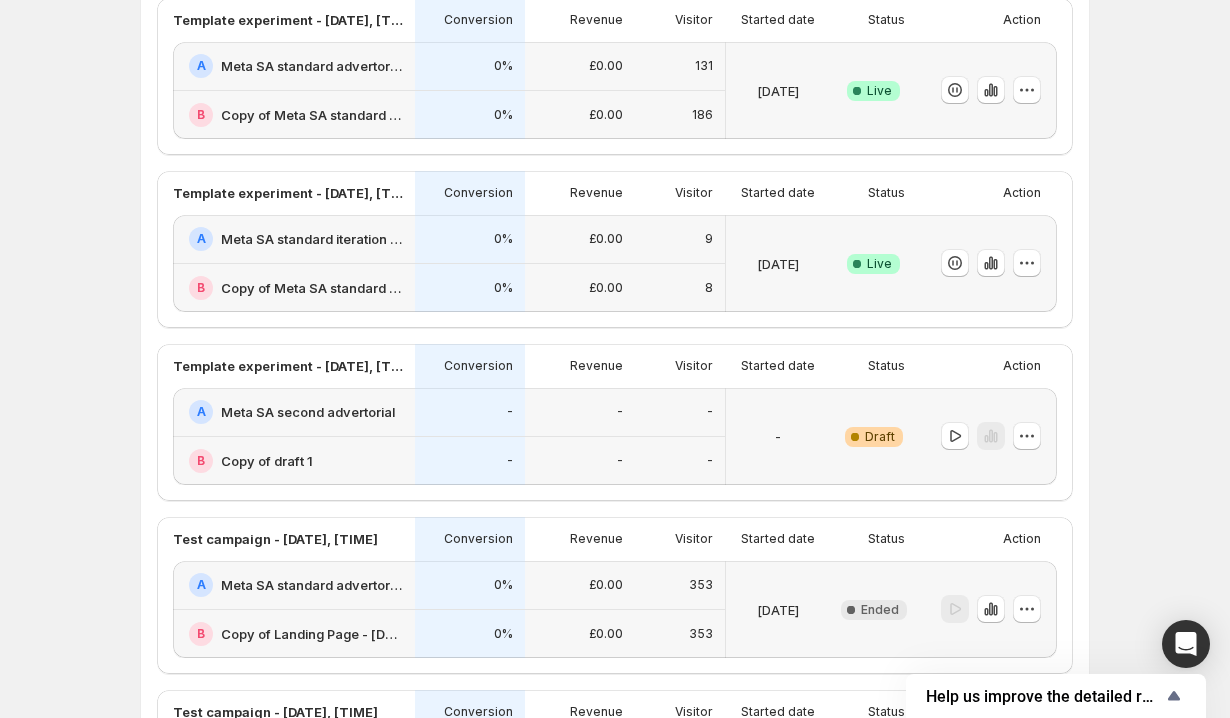 scroll, scrollTop: 538, scrollLeft: 0, axis: vertical 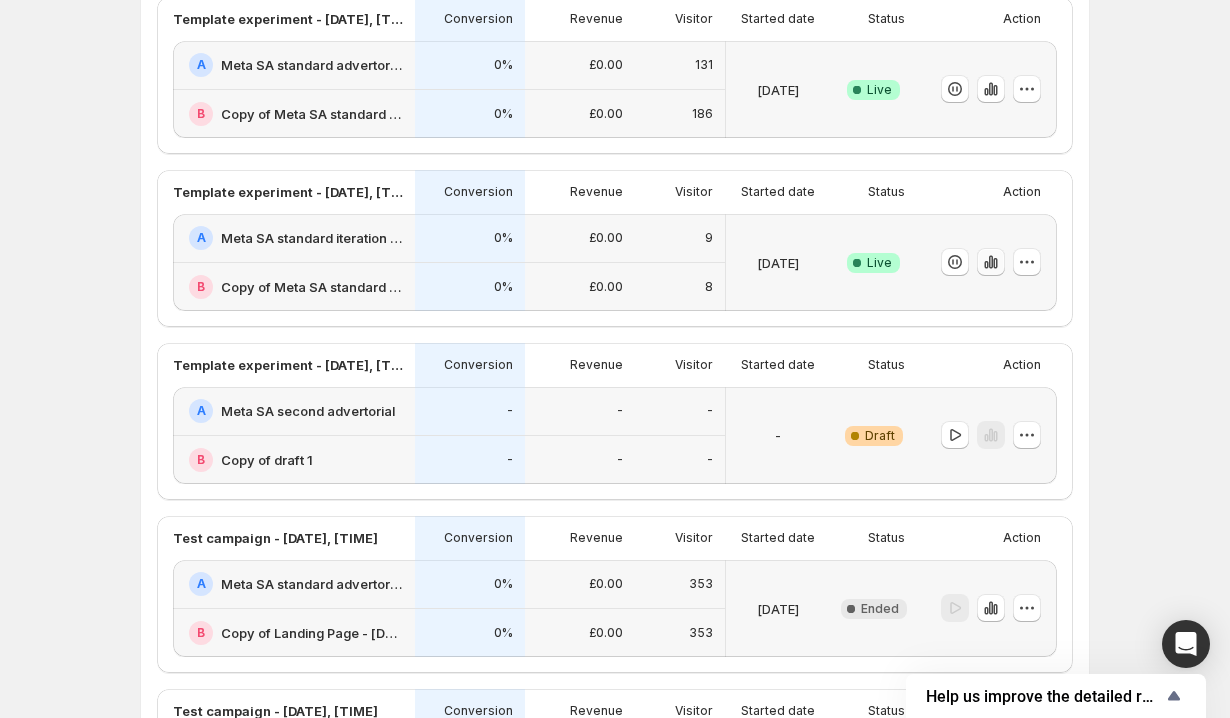 click 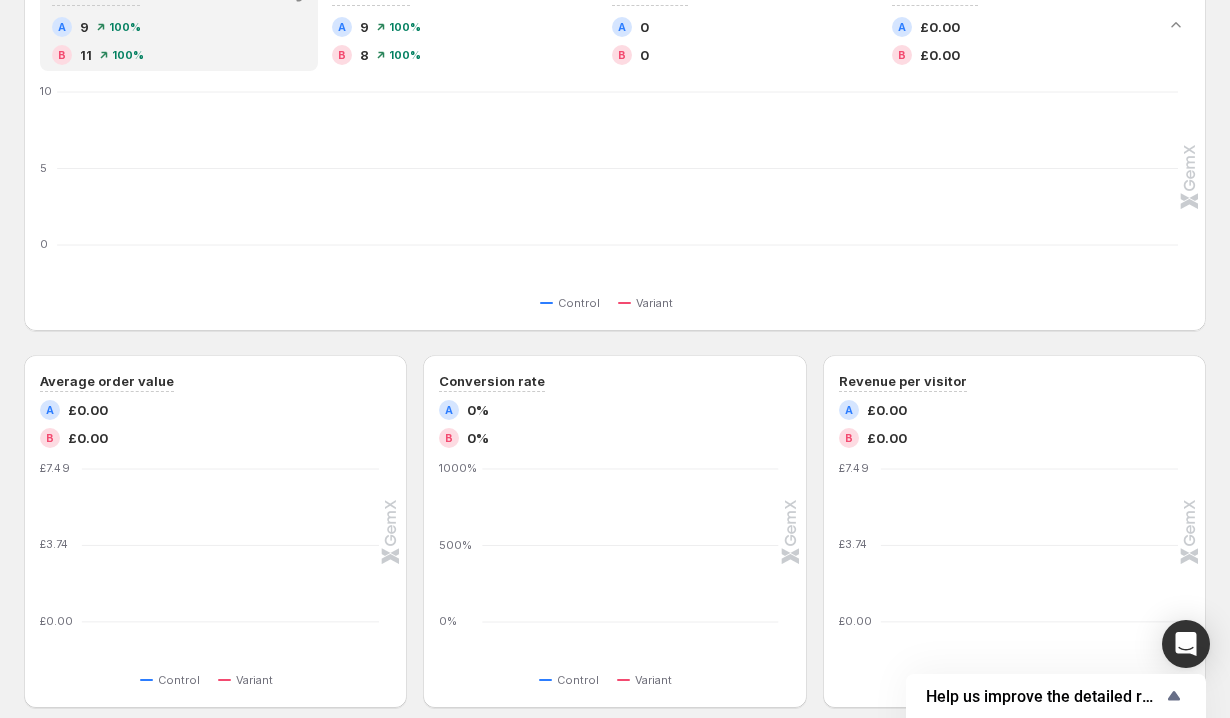 scroll, scrollTop: 0, scrollLeft: 0, axis: both 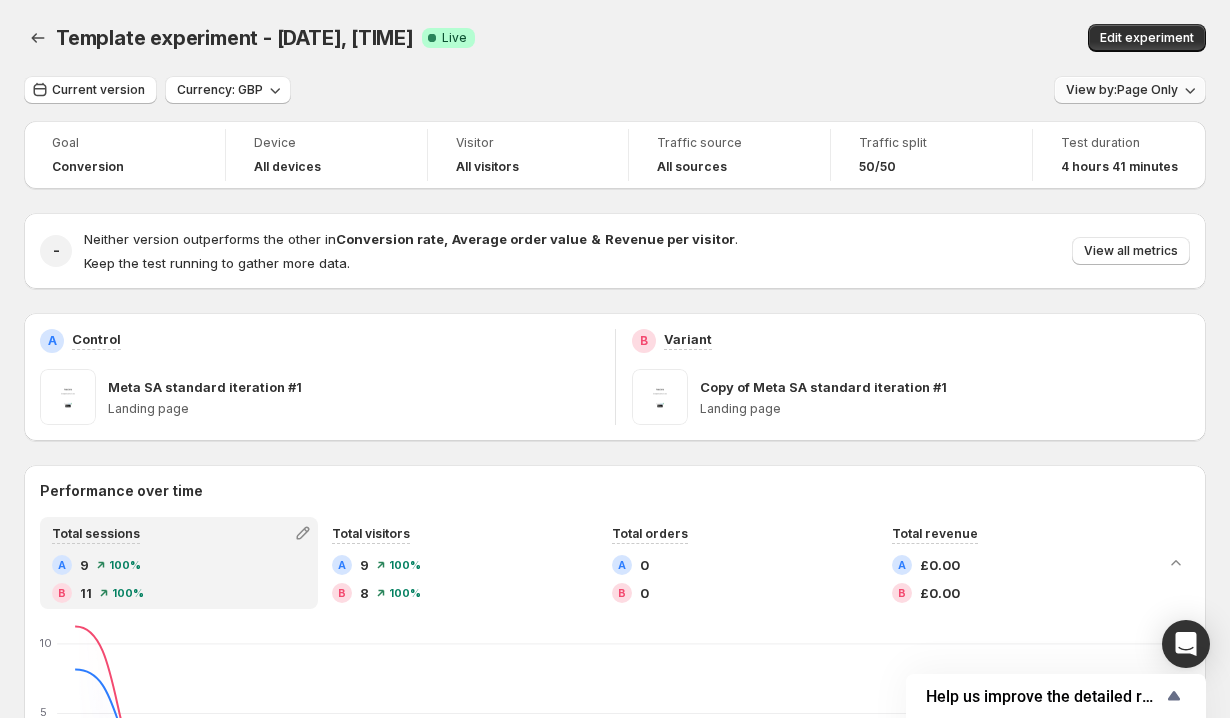 click on "View by:  Page Only" at bounding box center [1122, 90] 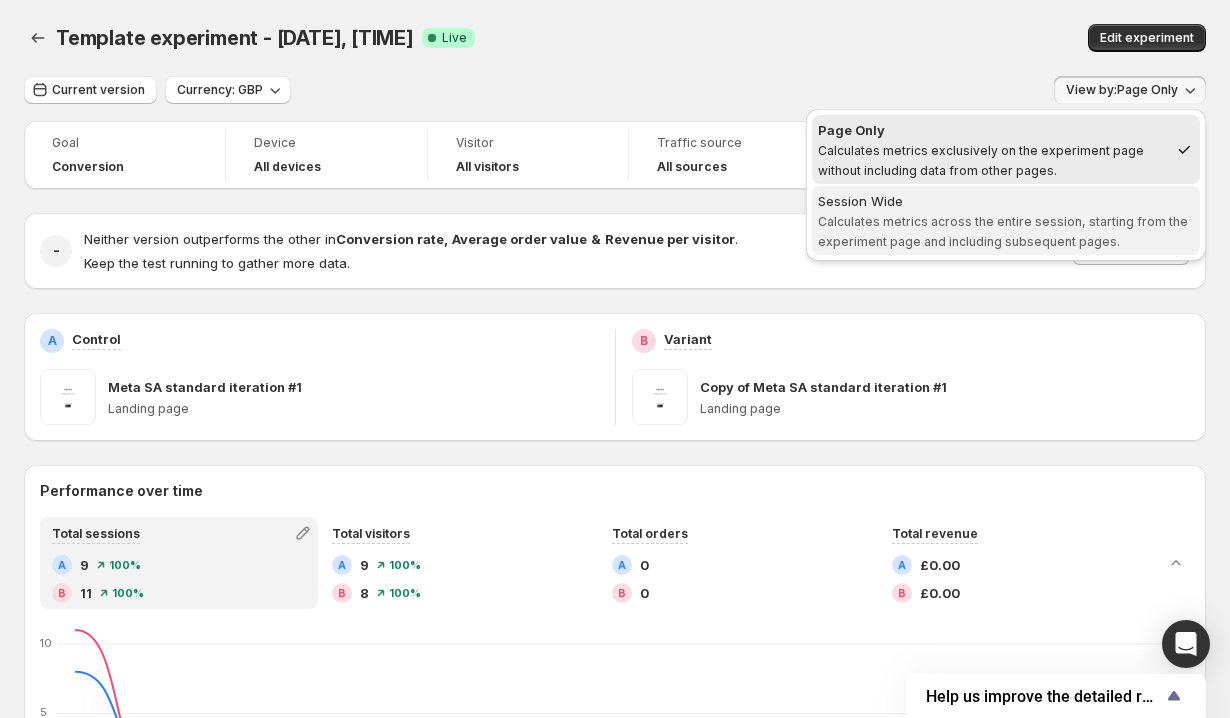 click on "Session Wide Calculates metrics across the entire session, starting from the experiment page and including subsequent pages." at bounding box center [1006, 221] 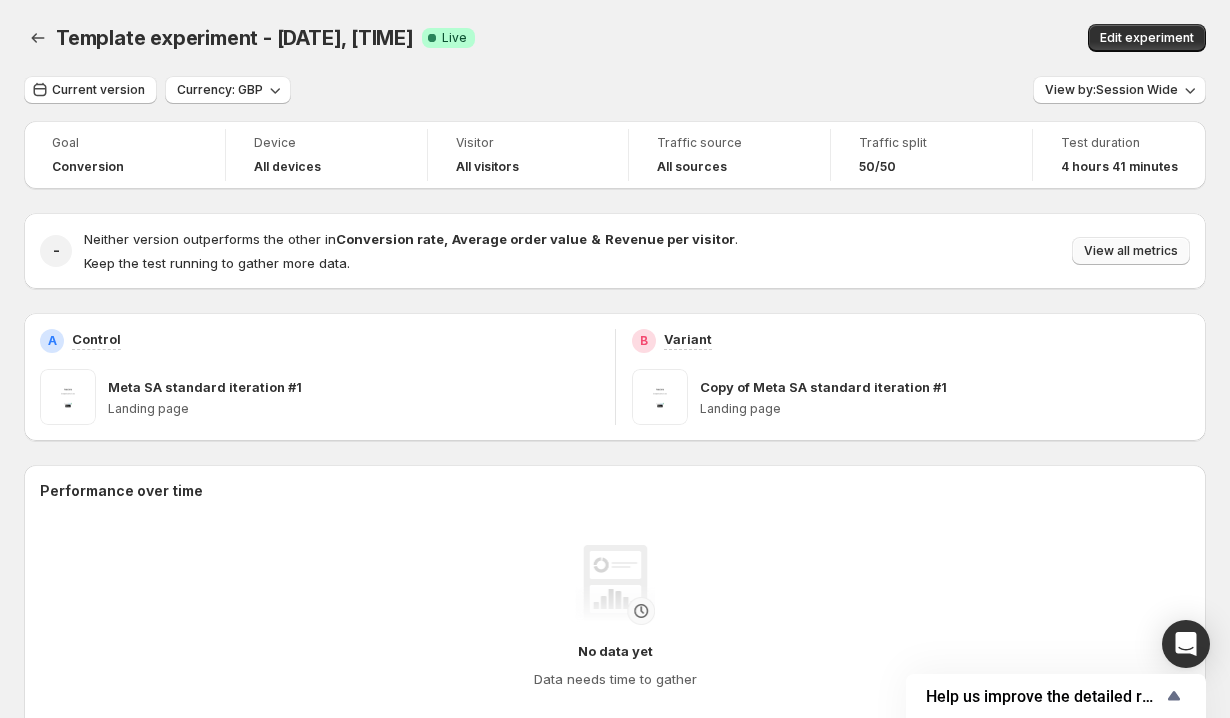 click on "View all metrics" at bounding box center (1131, 251) 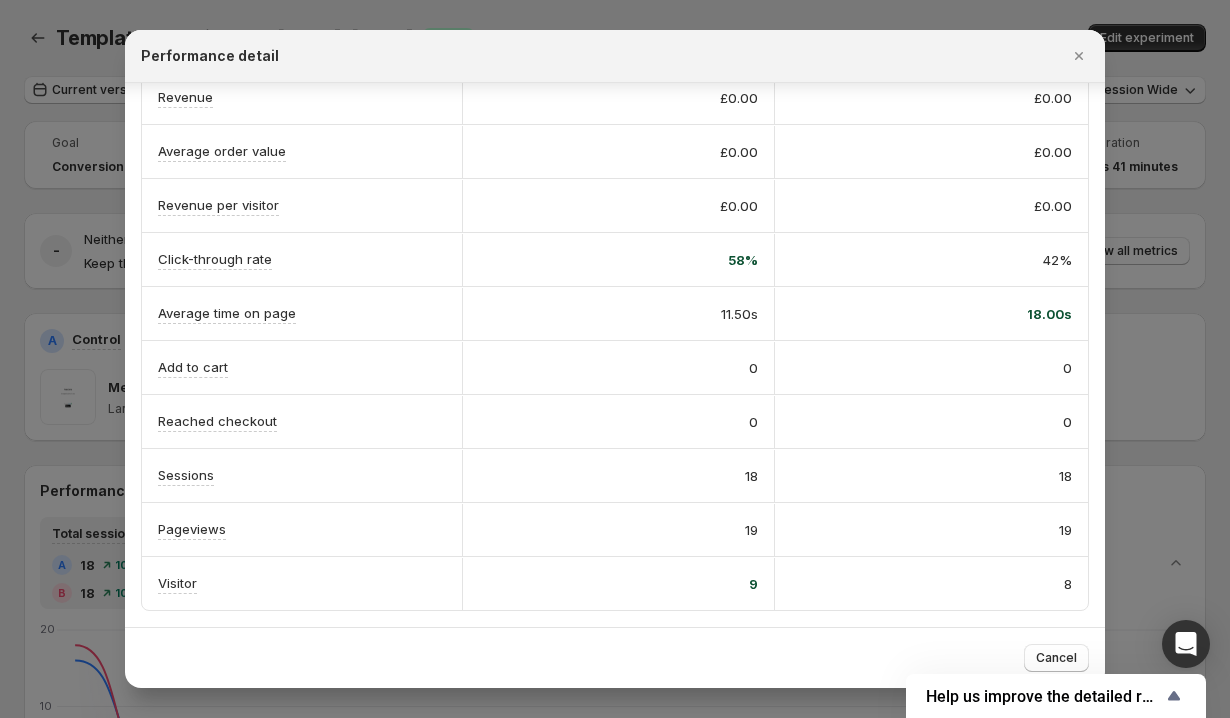 scroll, scrollTop: 0, scrollLeft: 0, axis: both 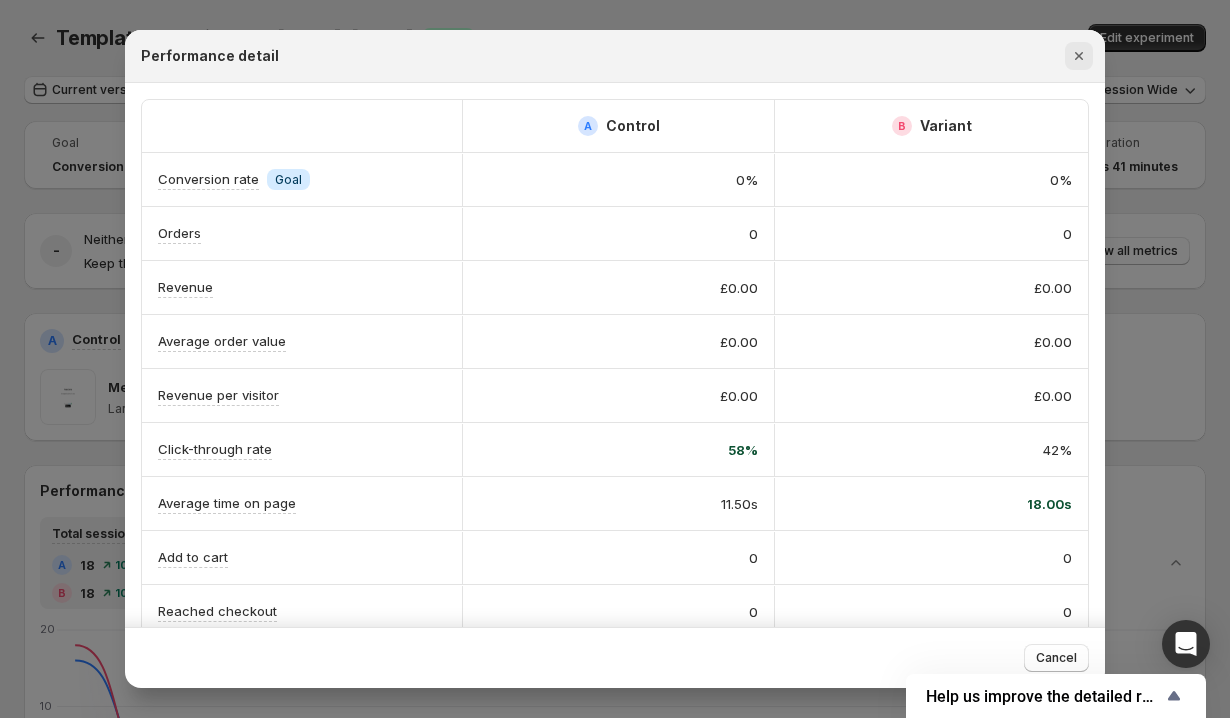 click 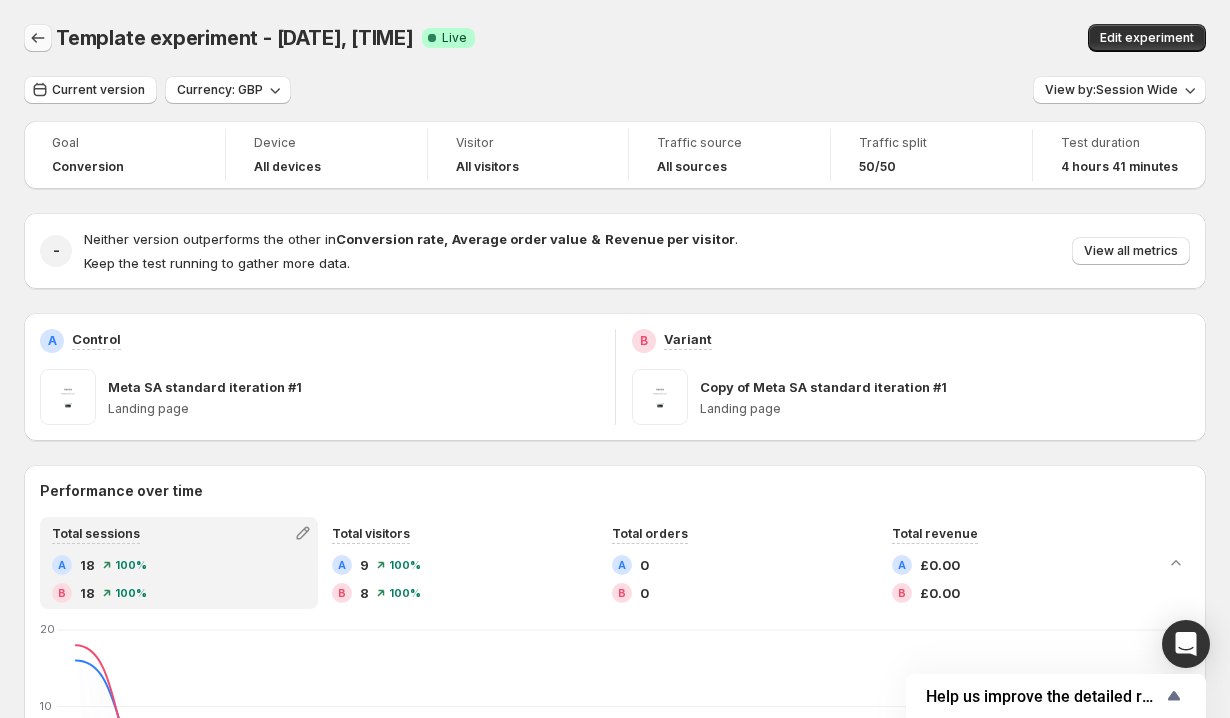 click 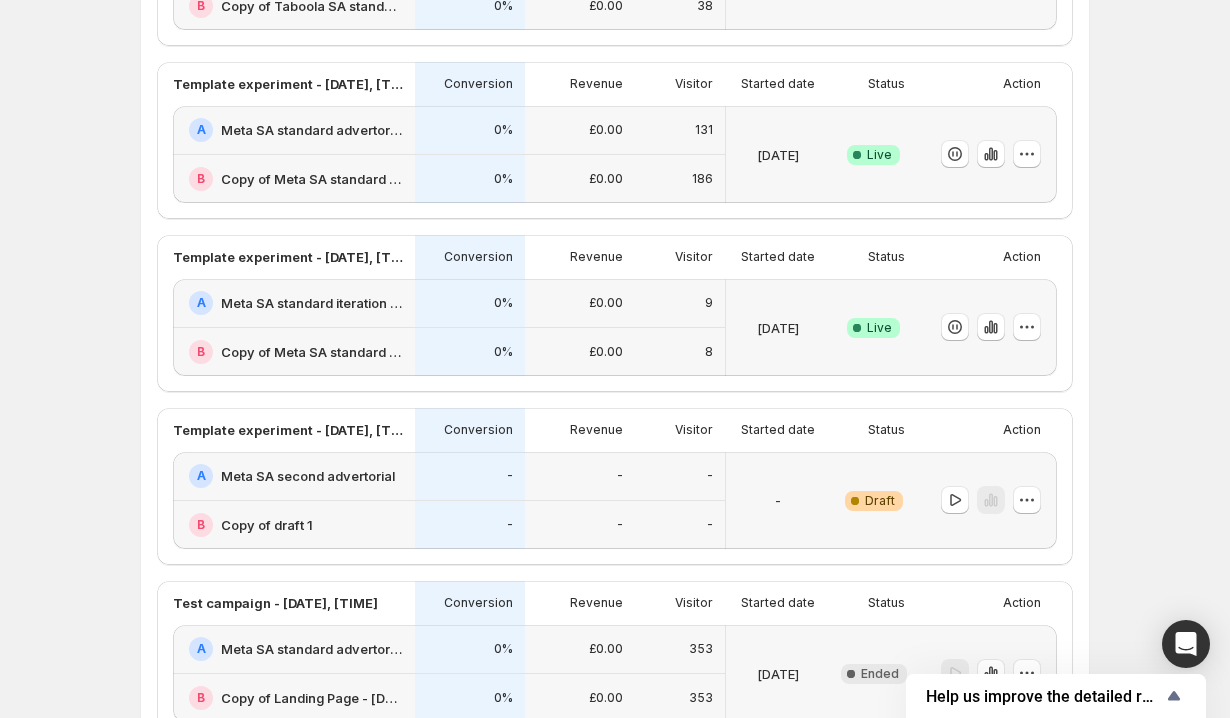 scroll, scrollTop: 469, scrollLeft: 0, axis: vertical 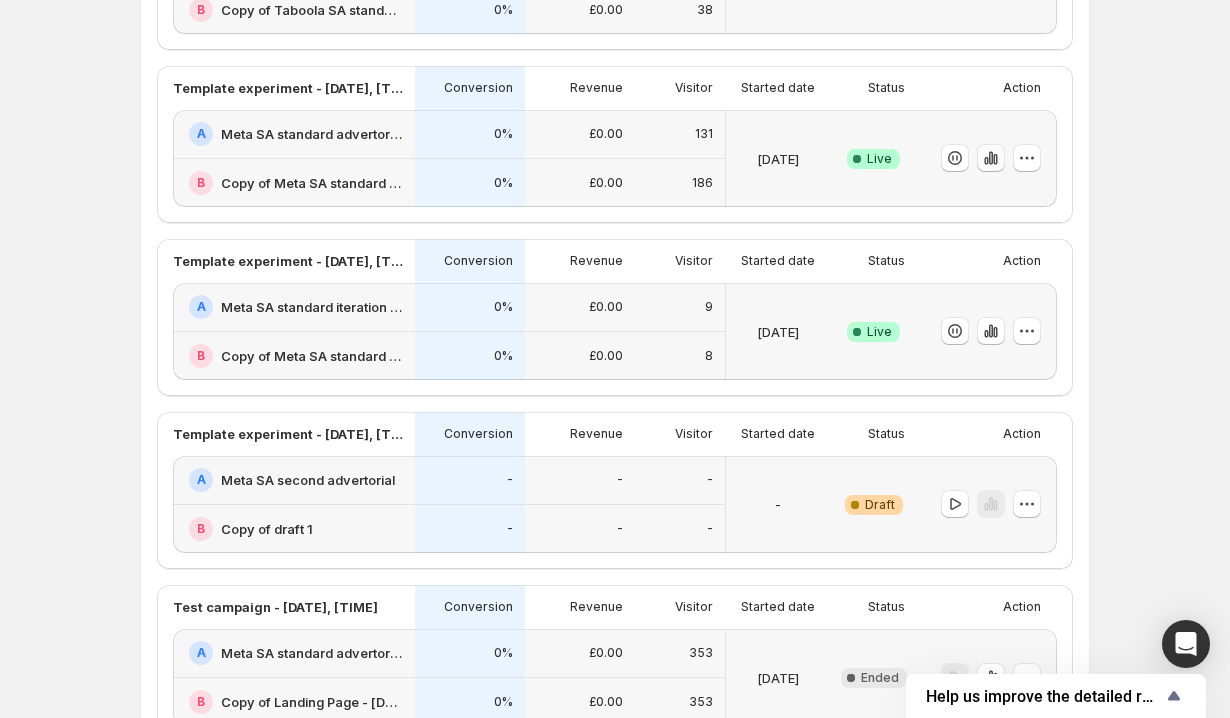click 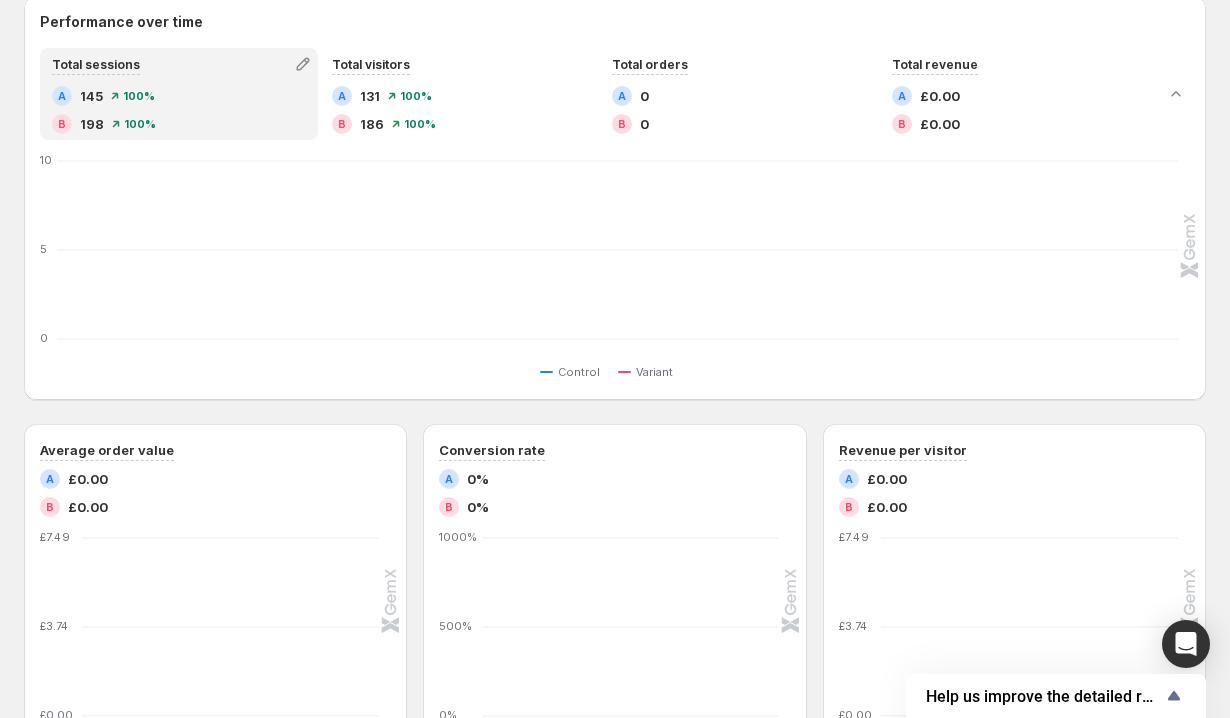 scroll, scrollTop: 0, scrollLeft: 0, axis: both 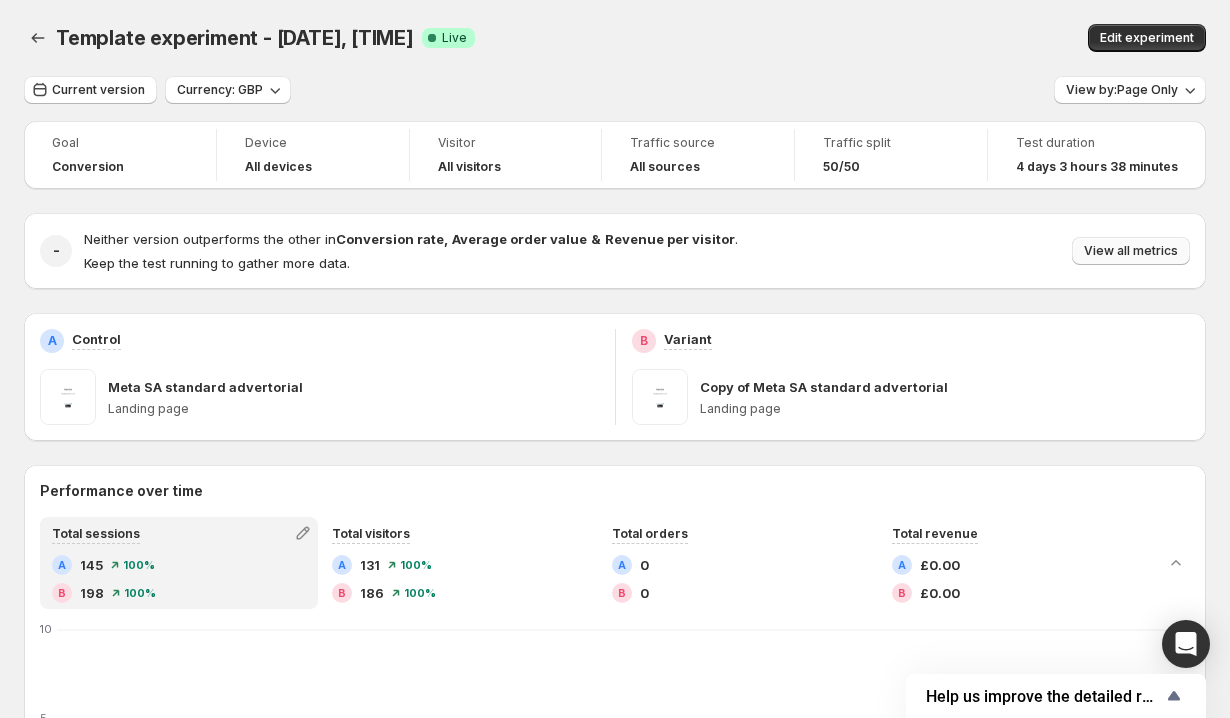click on "View all metrics" at bounding box center [1131, 251] 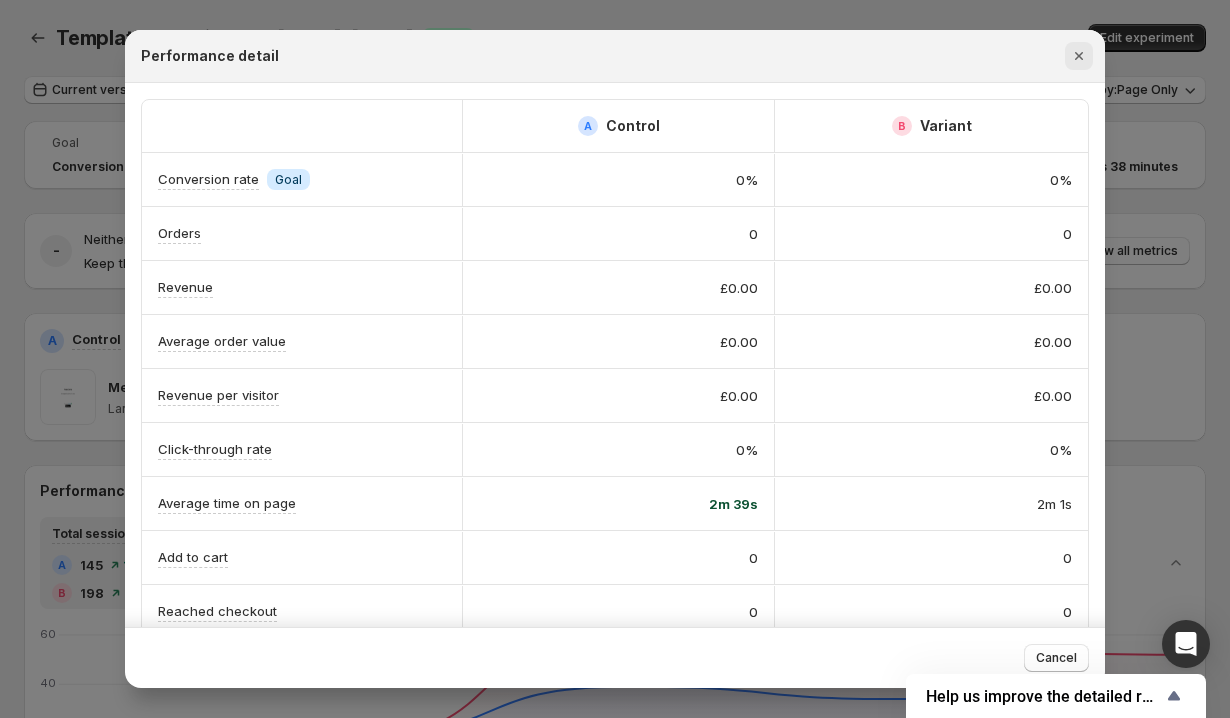 click 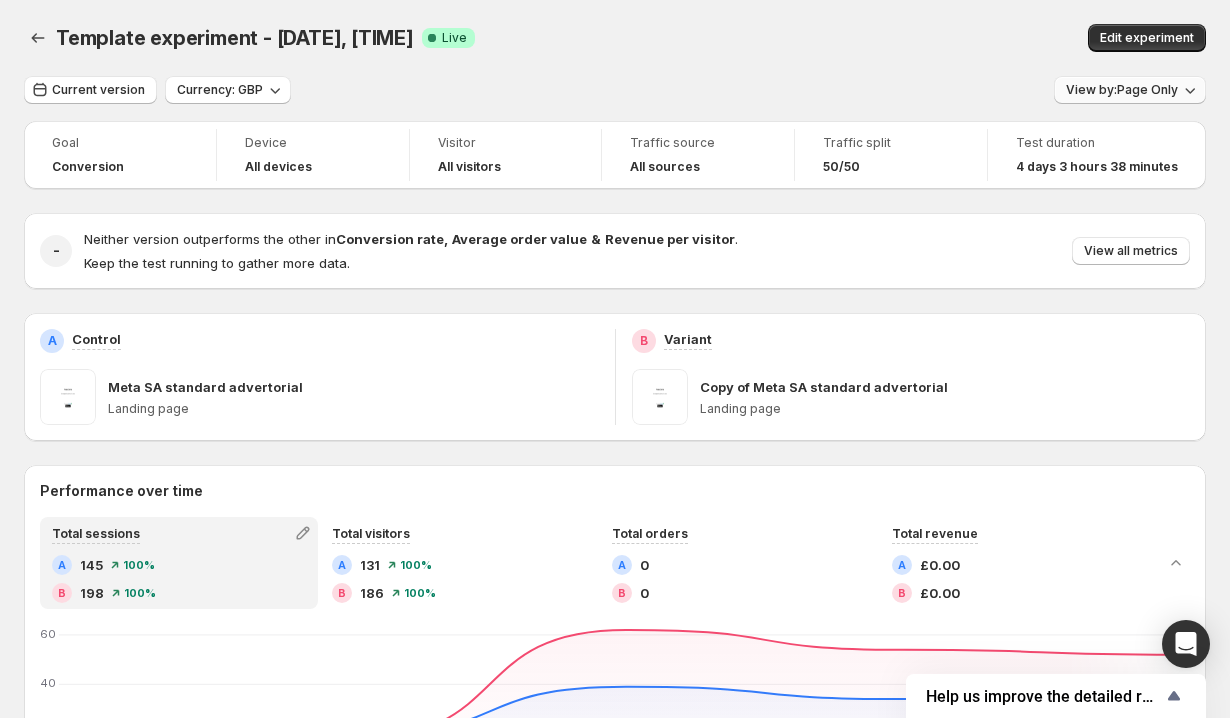 click on "View by:  Page Only" at bounding box center [1122, 90] 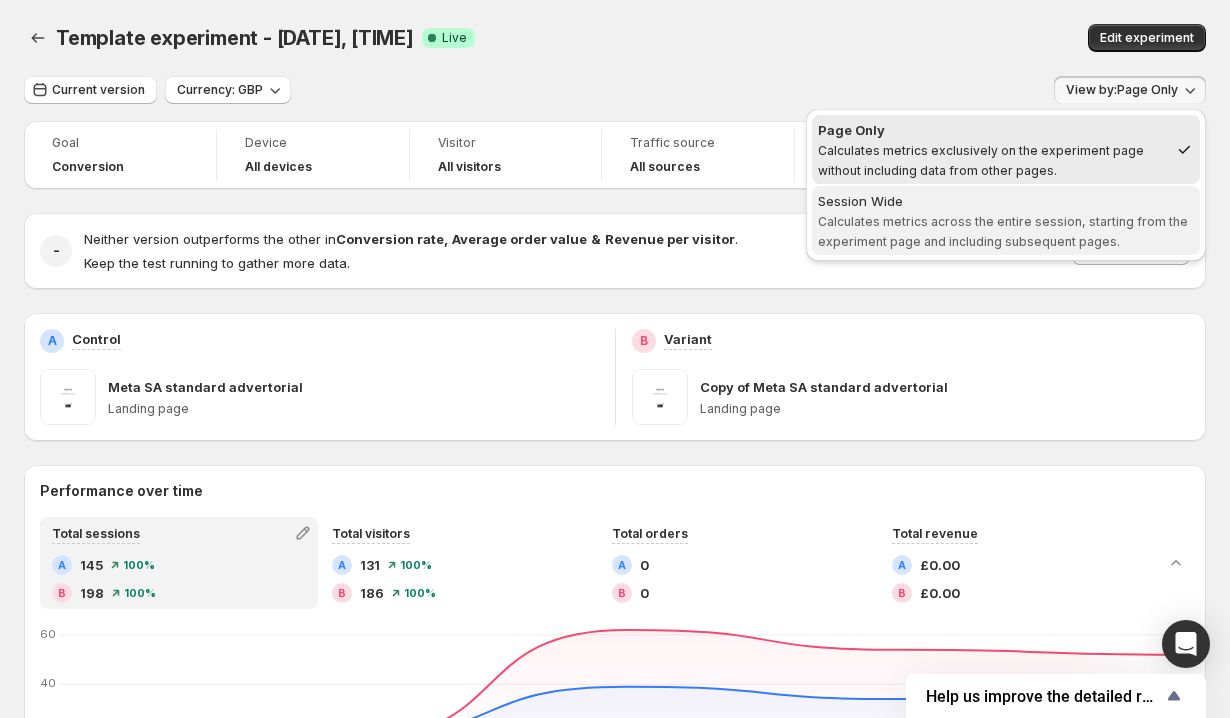 click on "Session Wide Calculates metrics across the entire session, starting from the experiment page and including subsequent pages." at bounding box center (1006, 221) 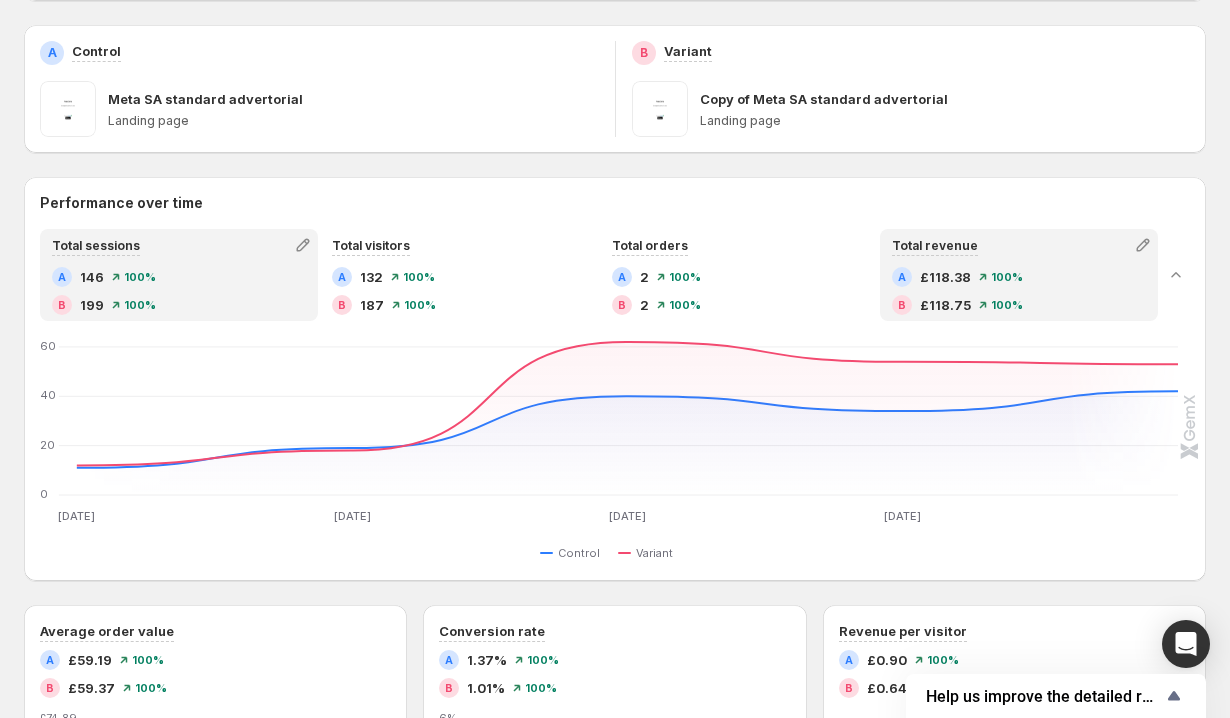 scroll, scrollTop: 290, scrollLeft: 0, axis: vertical 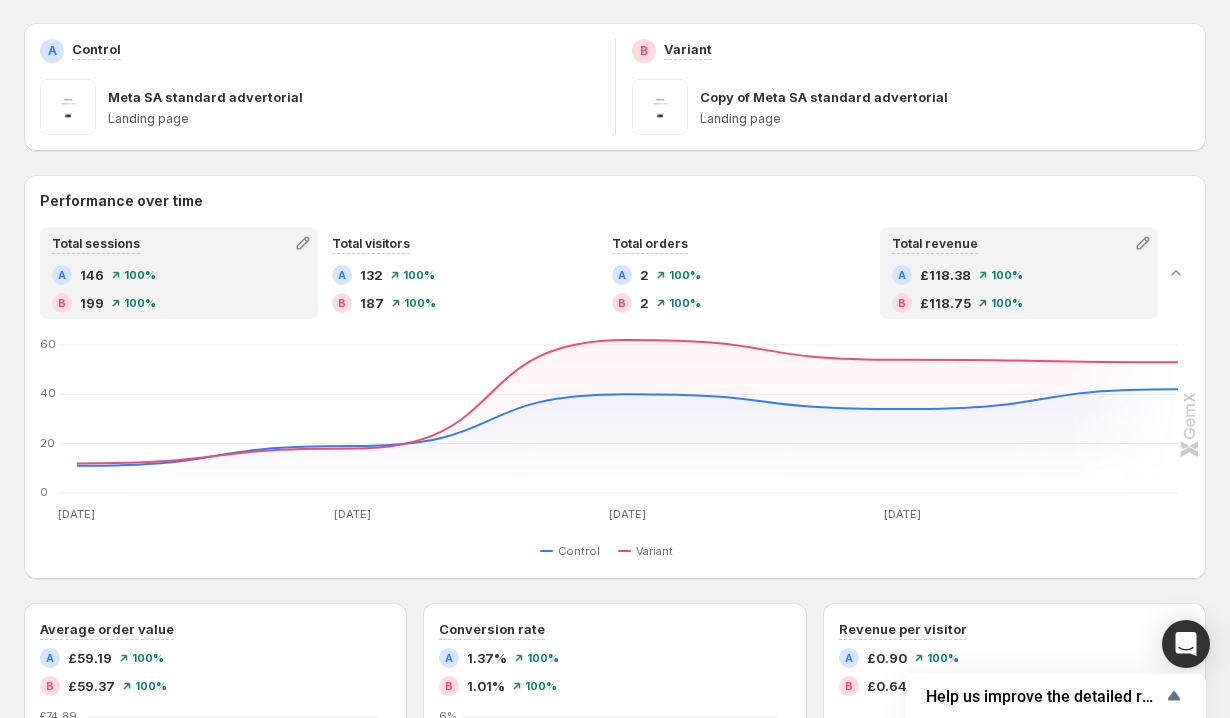click on "£118.75" at bounding box center (945, 303) 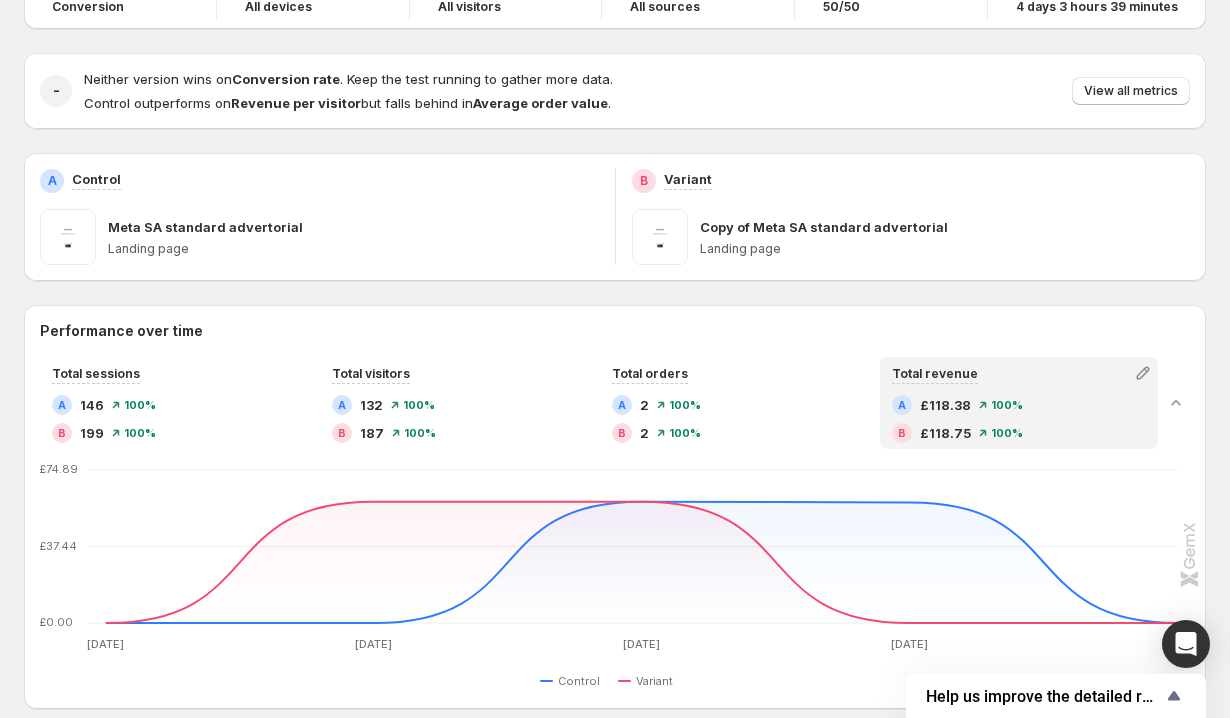 scroll, scrollTop: 156, scrollLeft: 0, axis: vertical 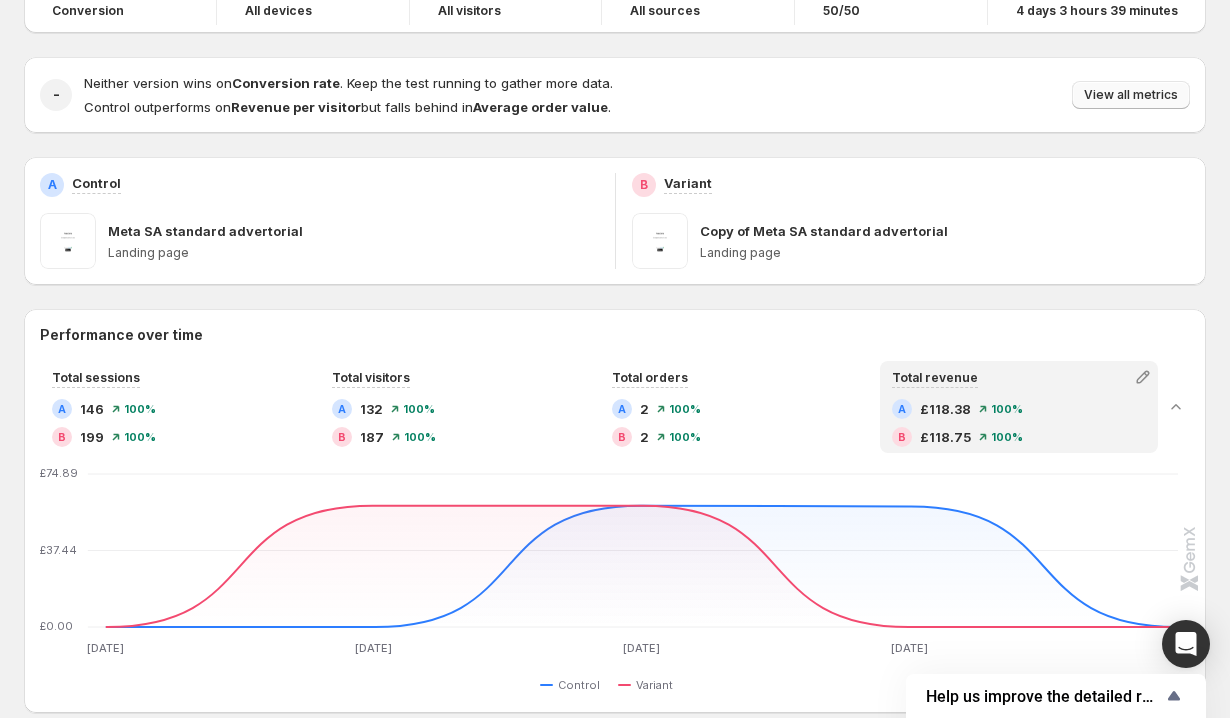 click on "View all metrics" at bounding box center [1131, 95] 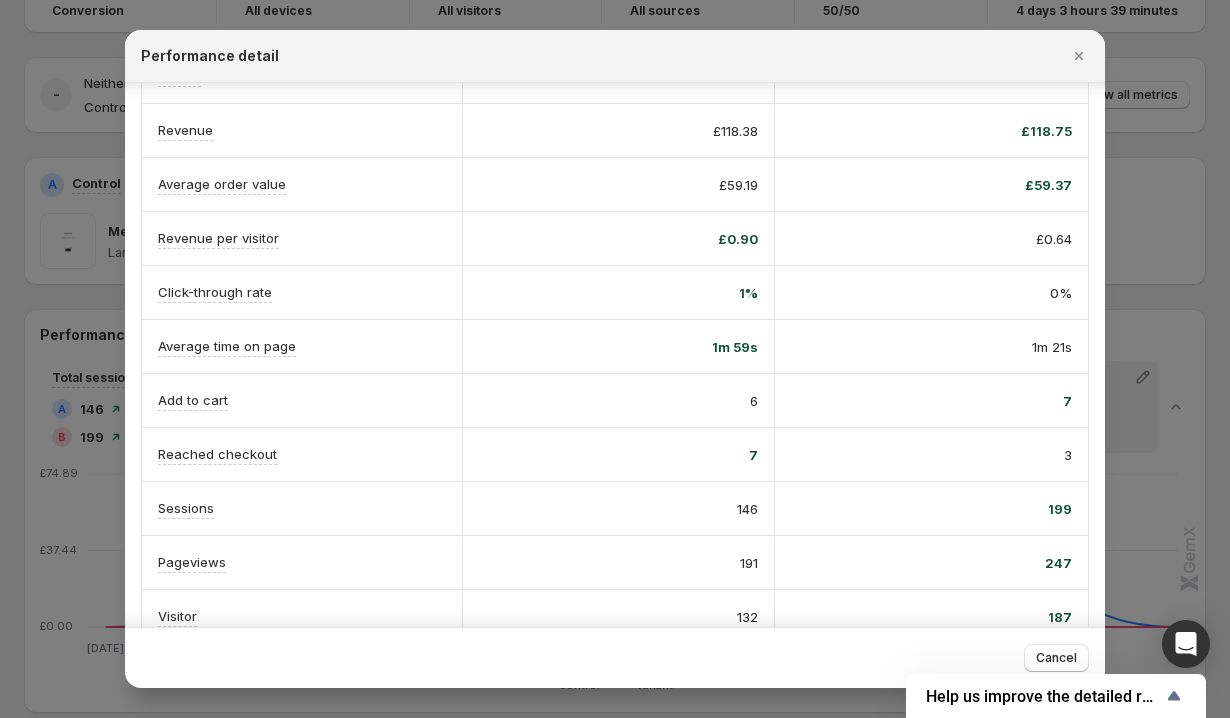 scroll, scrollTop: 193, scrollLeft: 0, axis: vertical 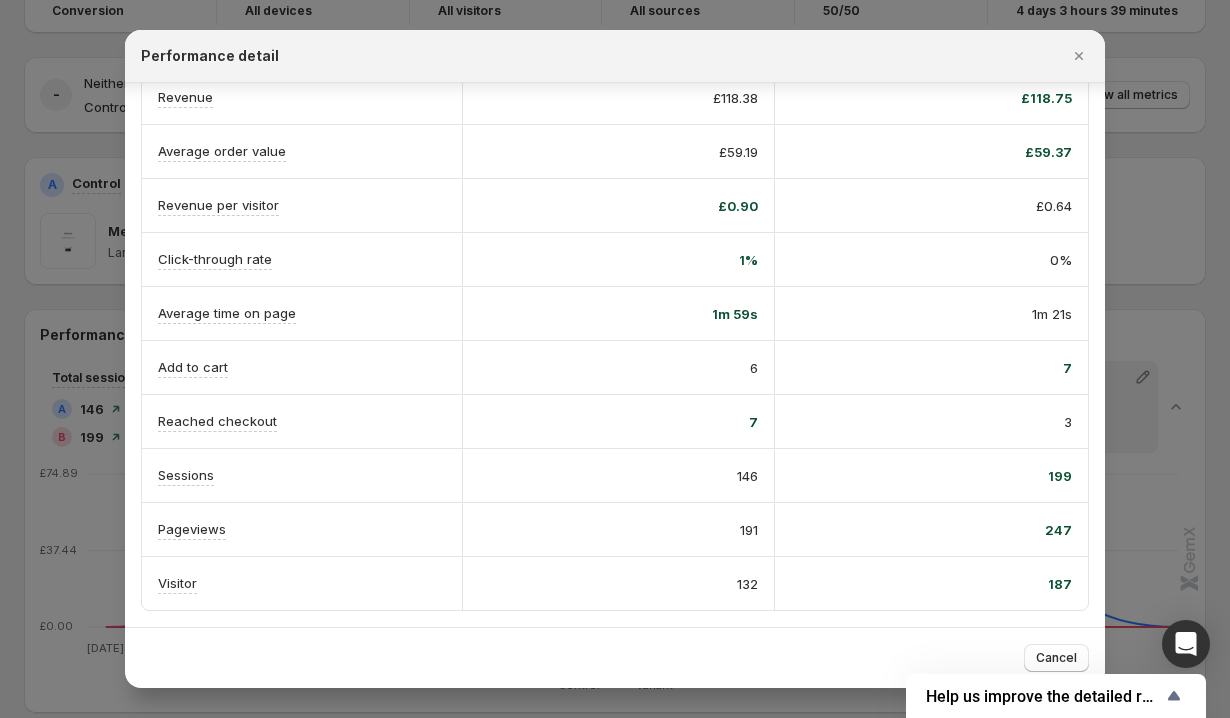 click on "0%" at bounding box center [1061, 260] 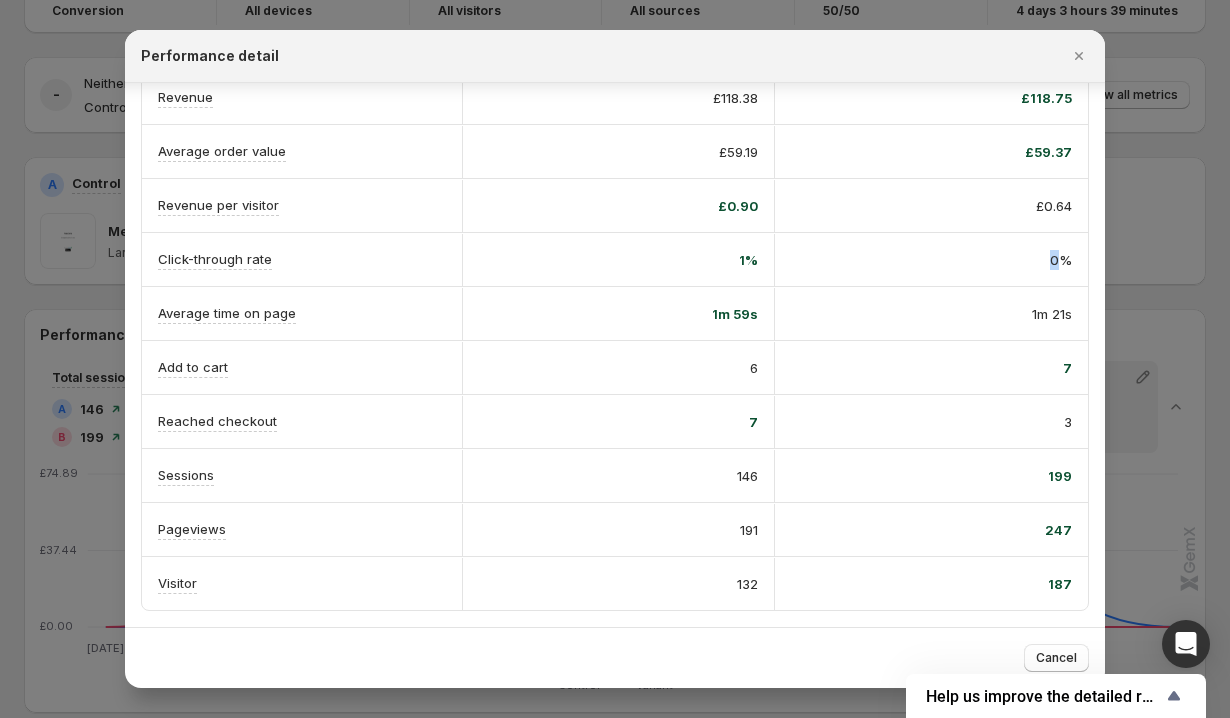 click on "0%" at bounding box center (1061, 260) 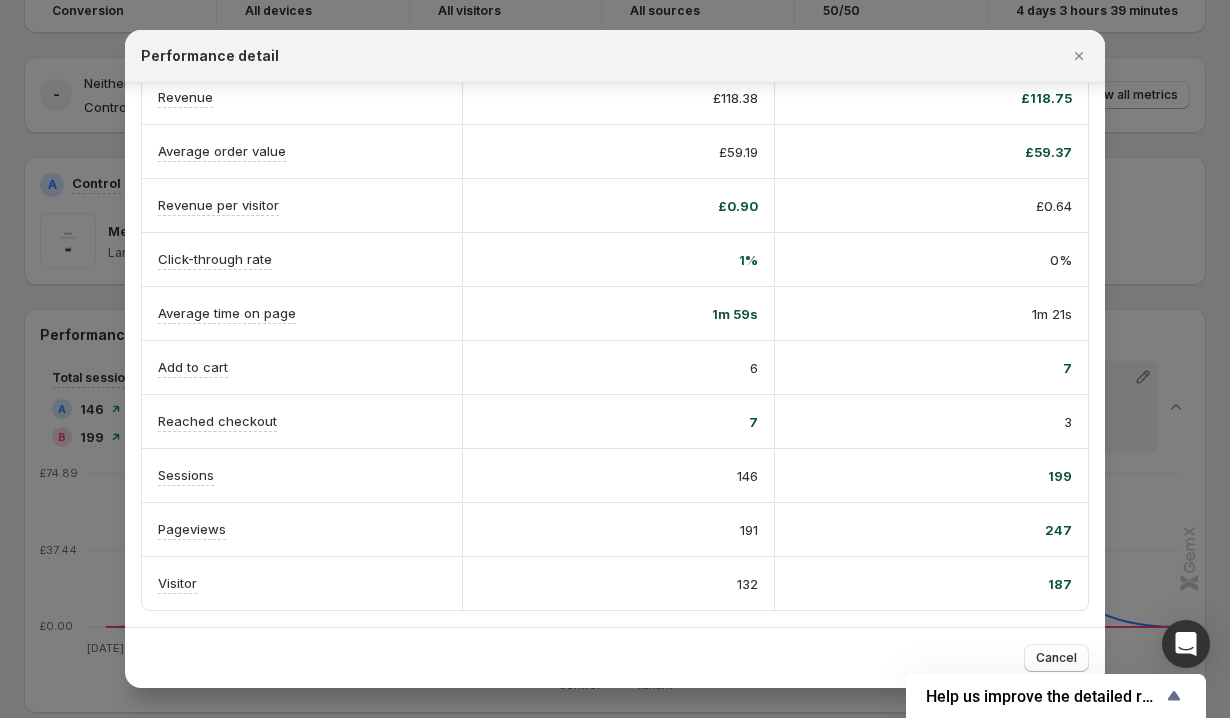 click on "1%" at bounding box center [618, 260] 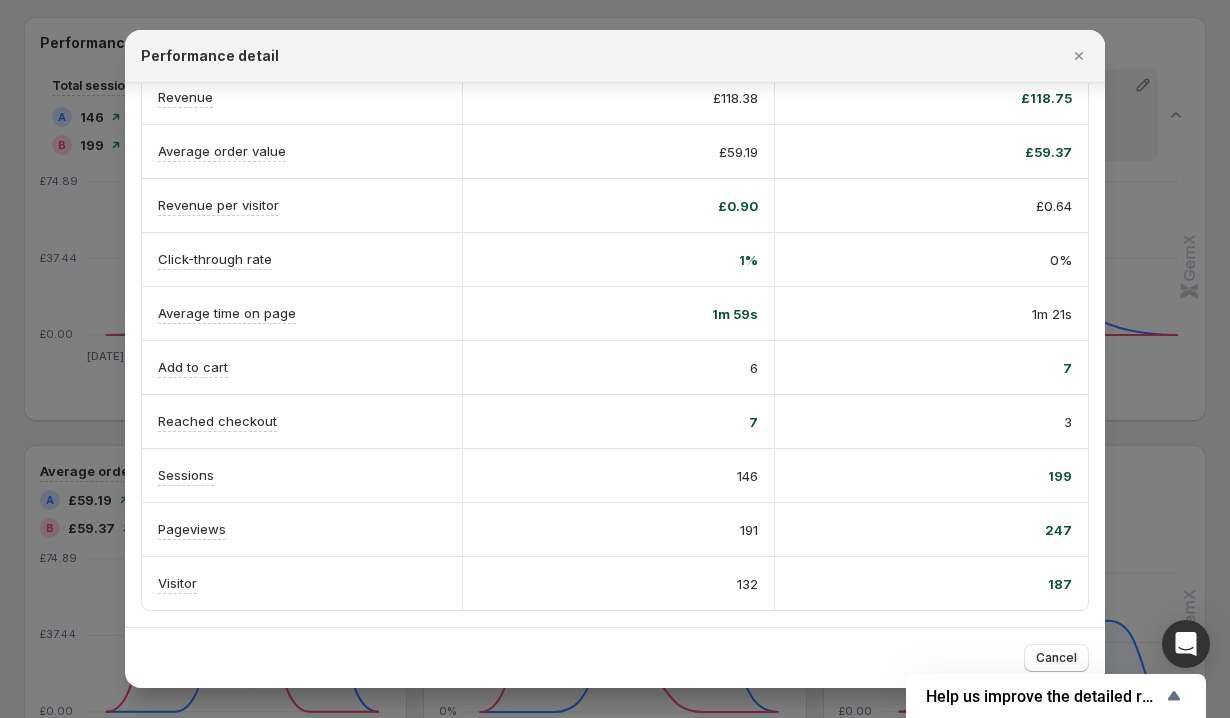 scroll, scrollTop: 449, scrollLeft: 0, axis: vertical 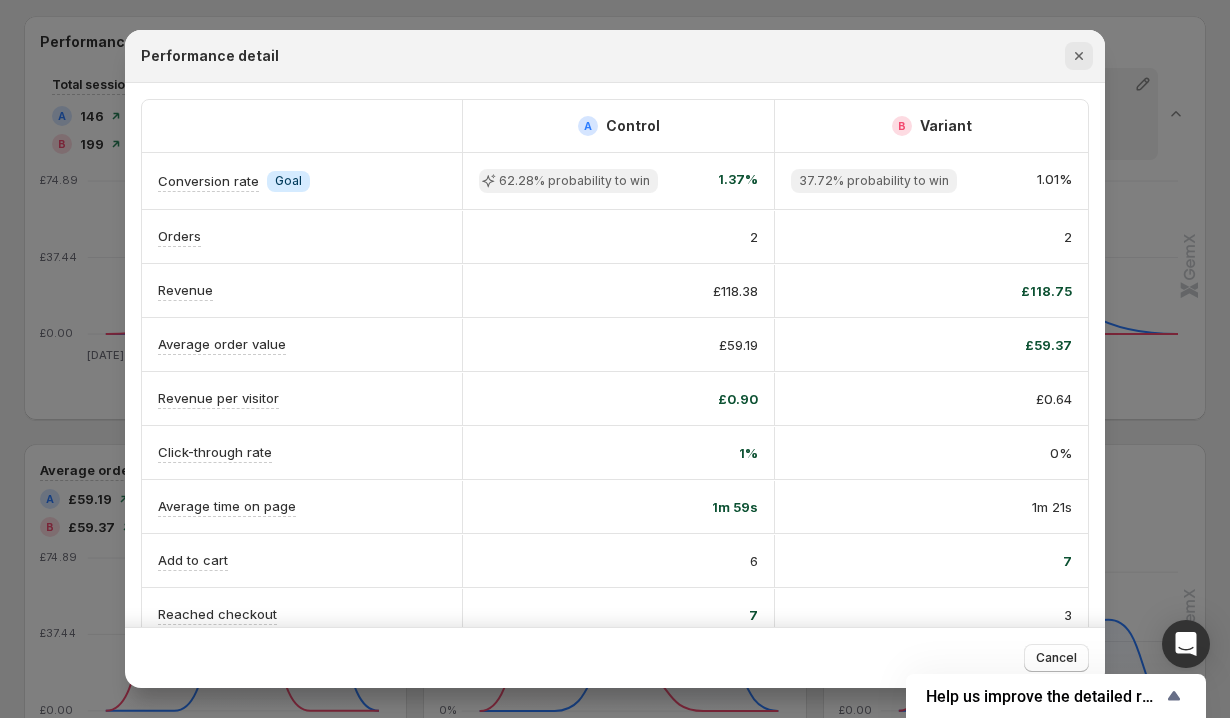 click 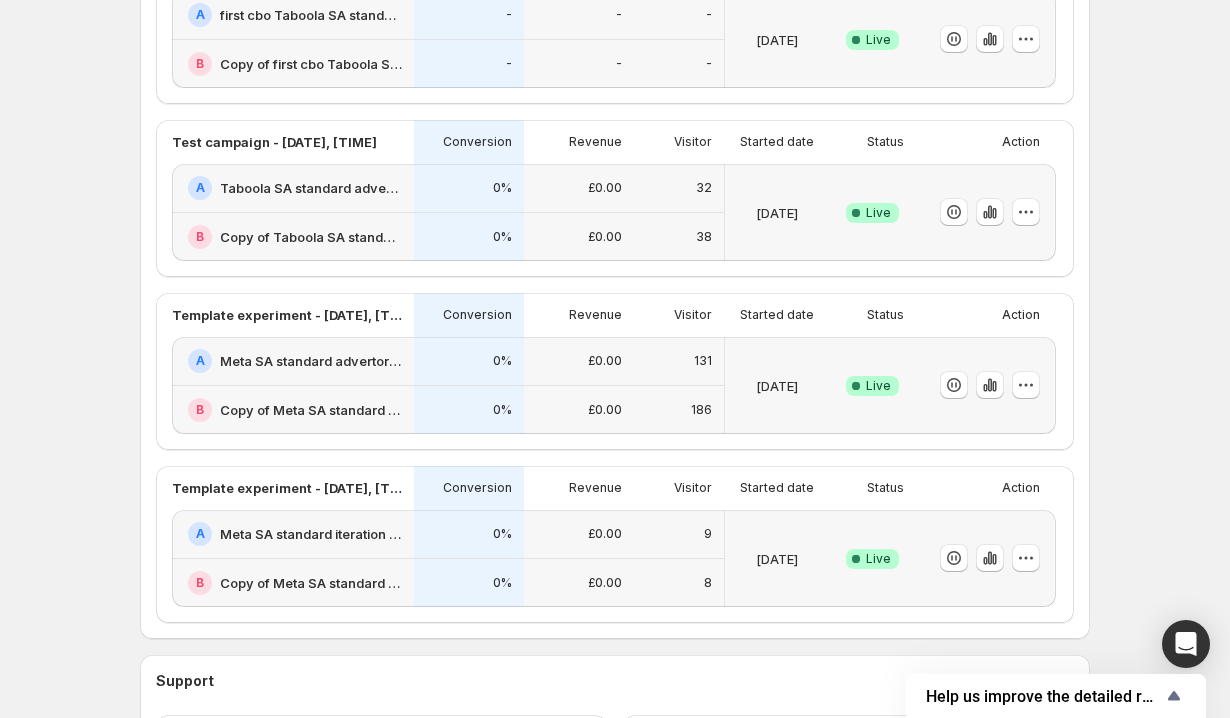 scroll, scrollTop: 644, scrollLeft: 0, axis: vertical 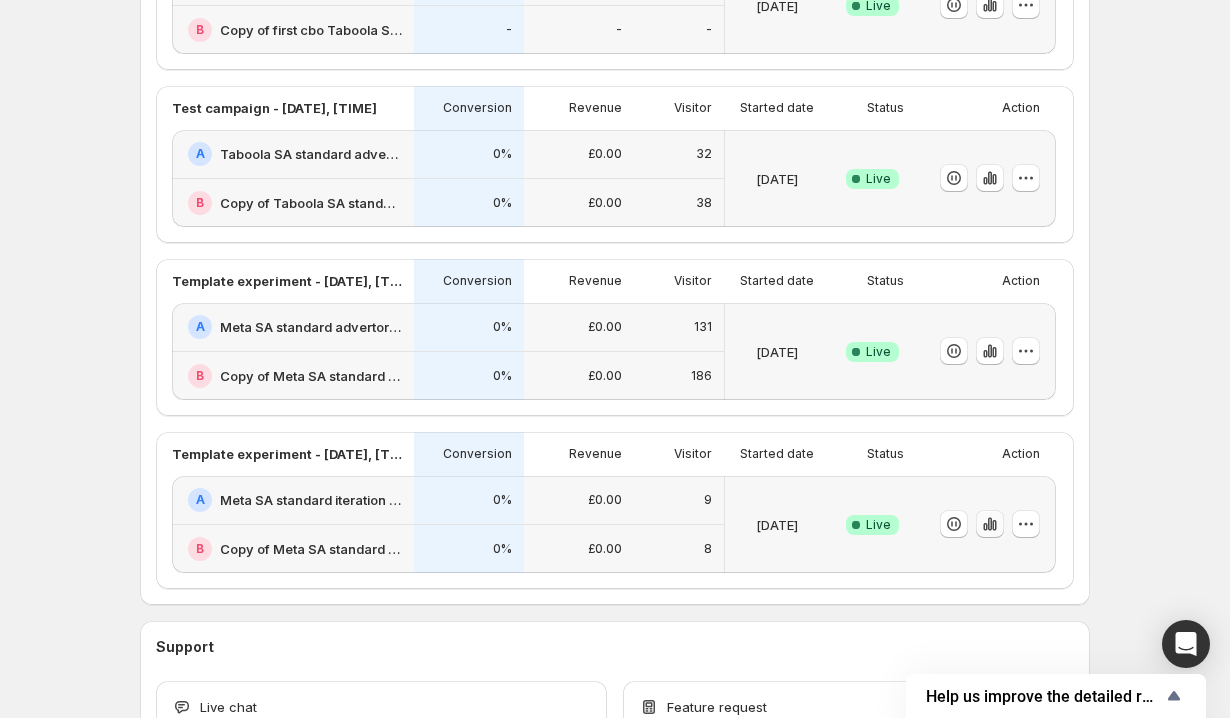 click 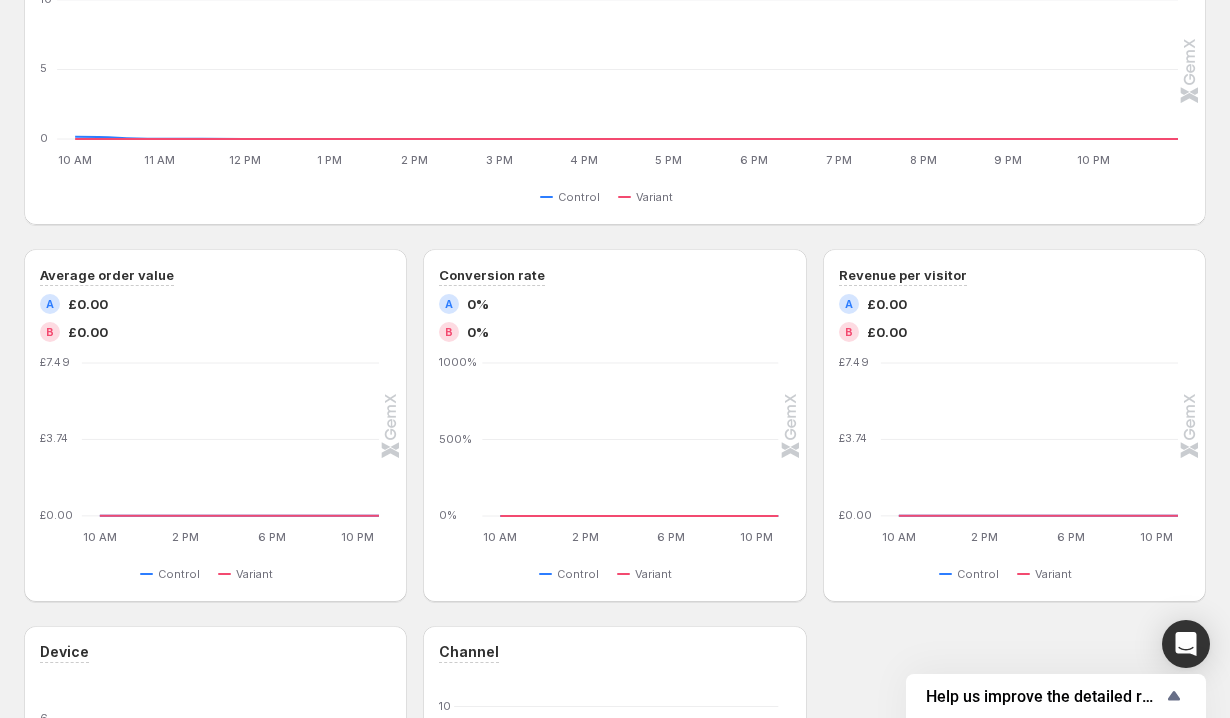 scroll, scrollTop: 0, scrollLeft: 0, axis: both 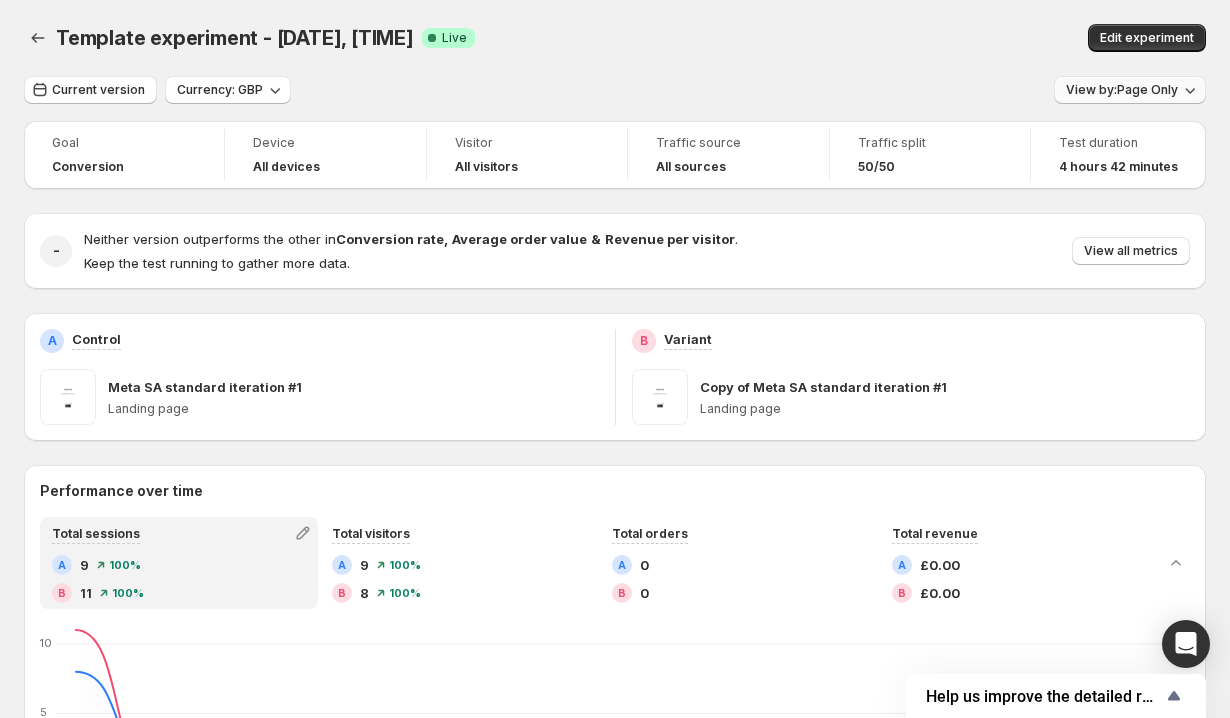 click on "View by:  Page Only" at bounding box center [1122, 90] 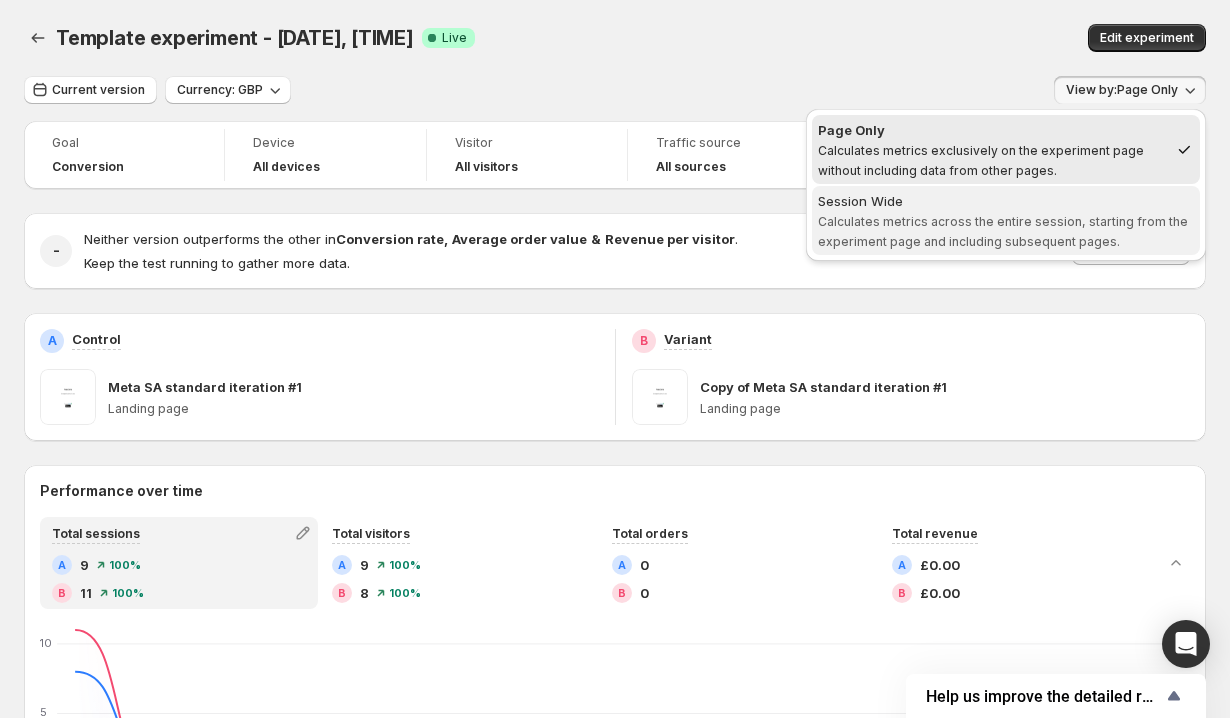 click on "Session Wide Calculates metrics across the entire session, starting from the experiment page and including subsequent pages." at bounding box center (1006, 220) 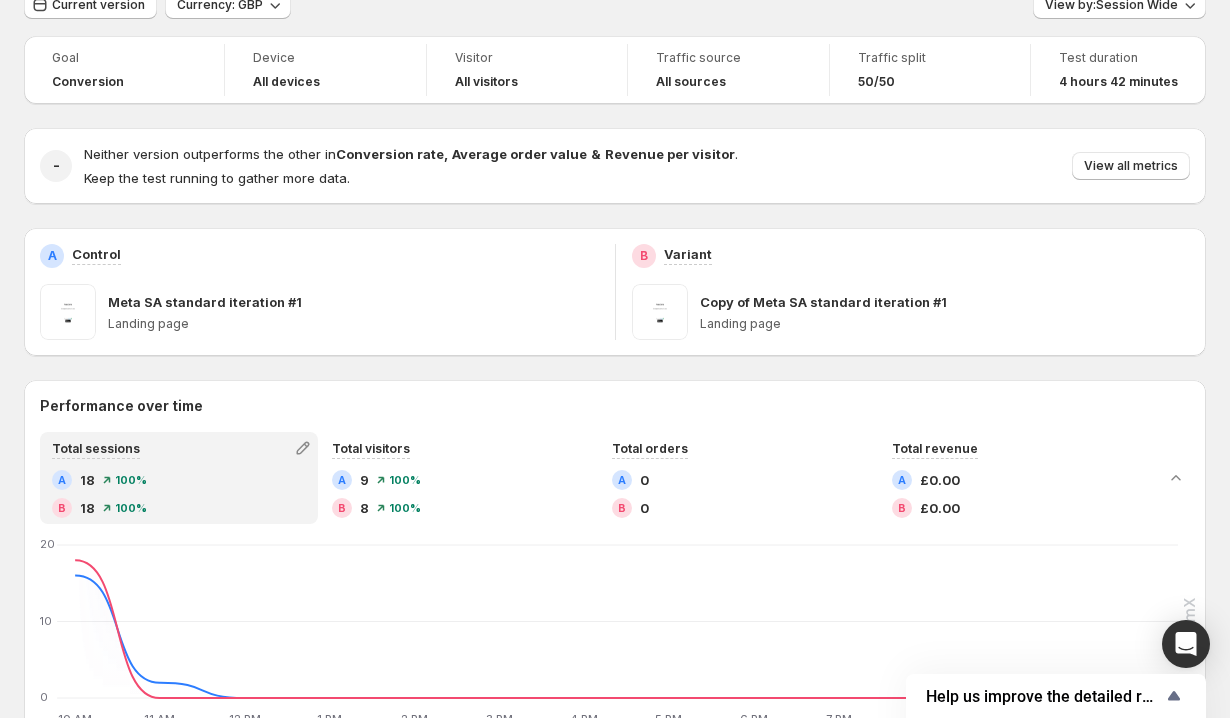 scroll, scrollTop: 0, scrollLeft: 0, axis: both 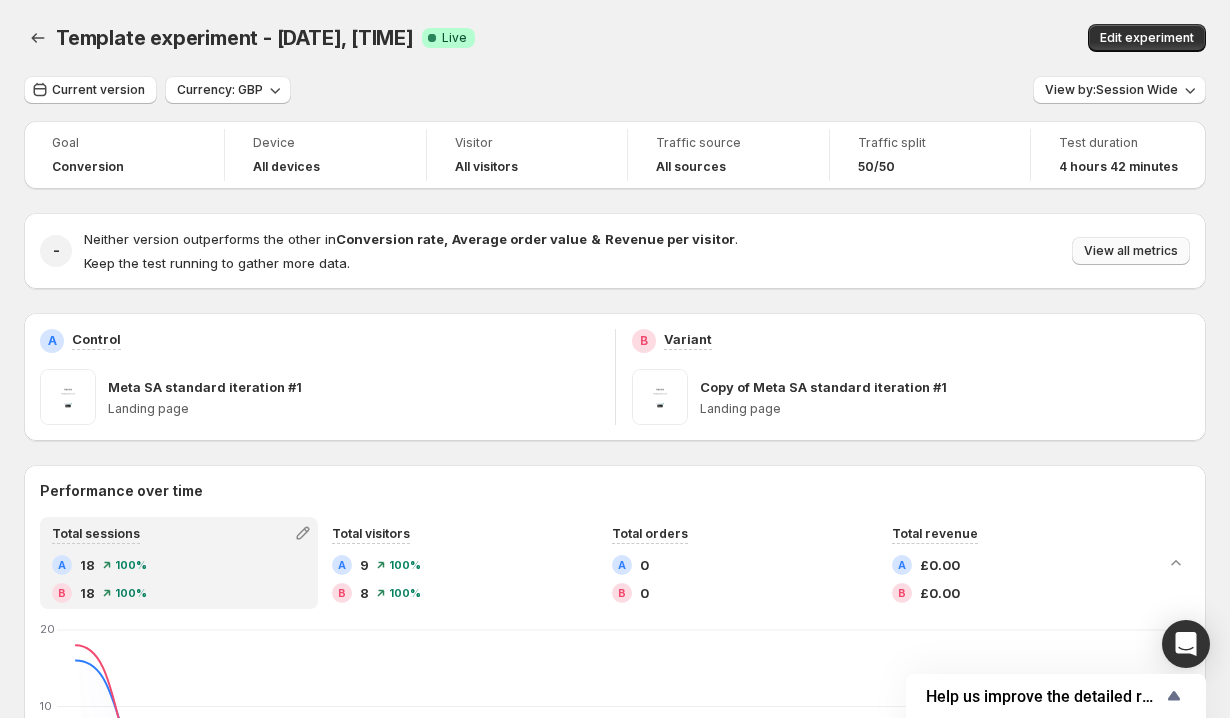click on "View all metrics" at bounding box center (1131, 251) 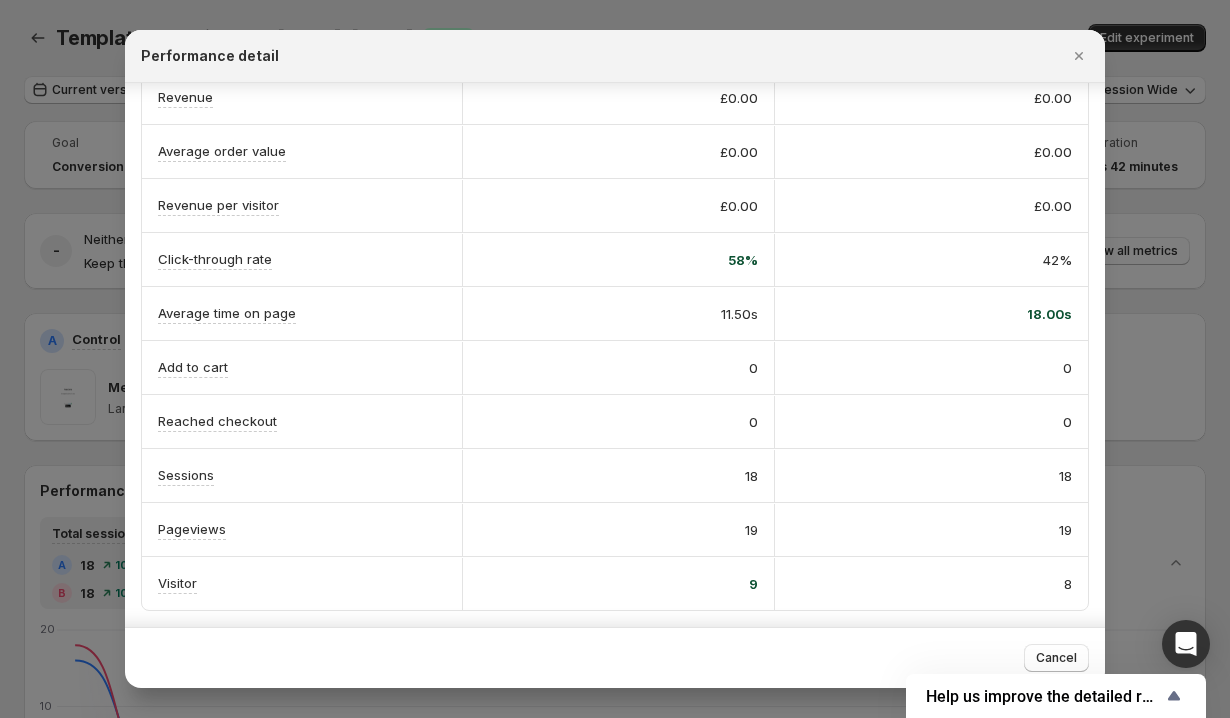 scroll, scrollTop: 0, scrollLeft: 0, axis: both 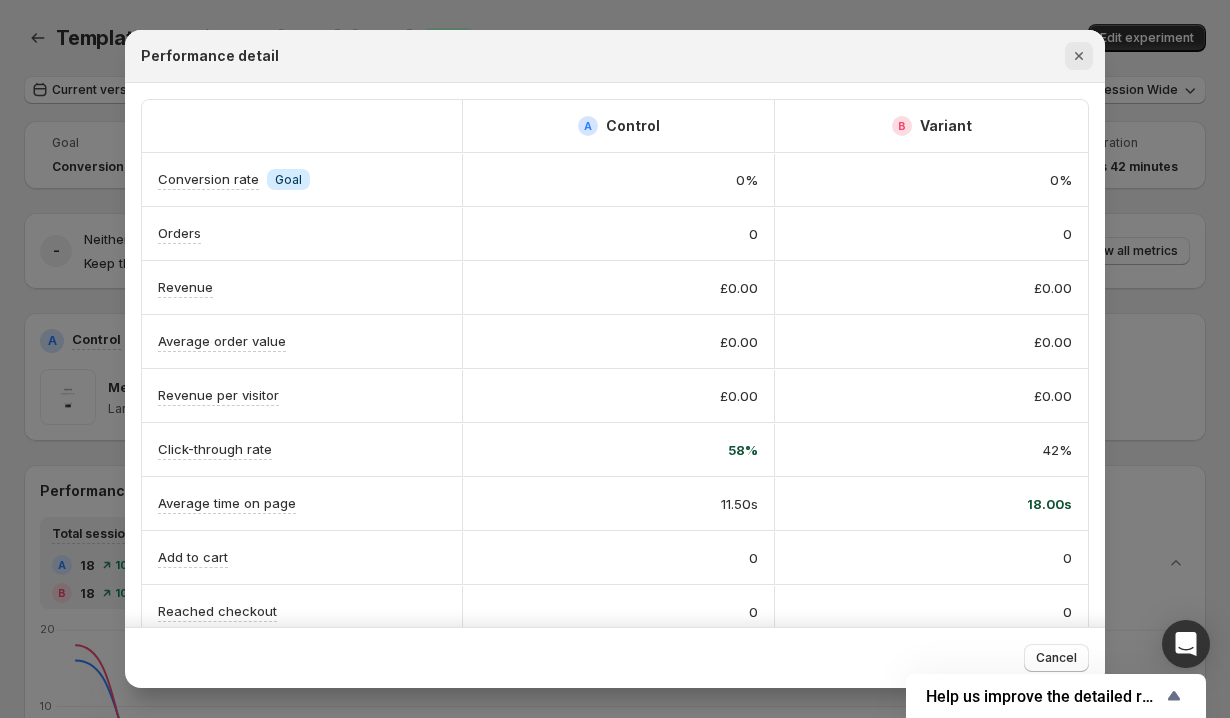 click 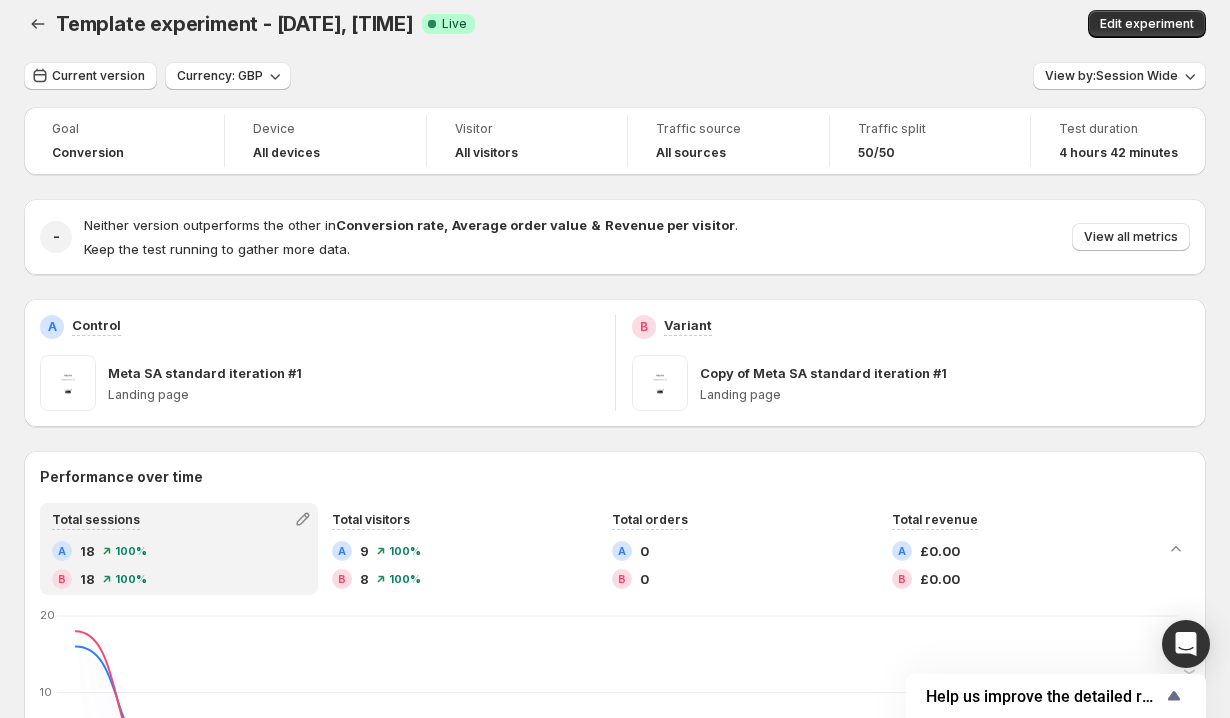 scroll, scrollTop: 0, scrollLeft: 0, axis: both 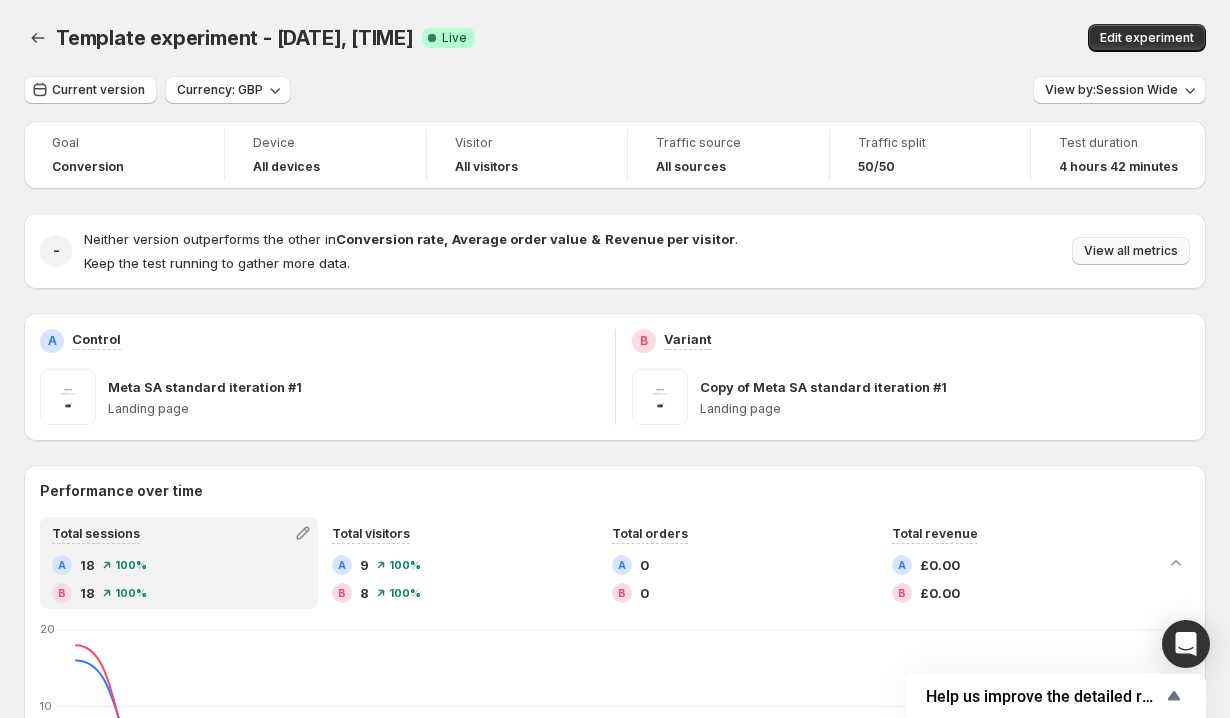 click on "View all metrics" at bounding box center (1131, 251) 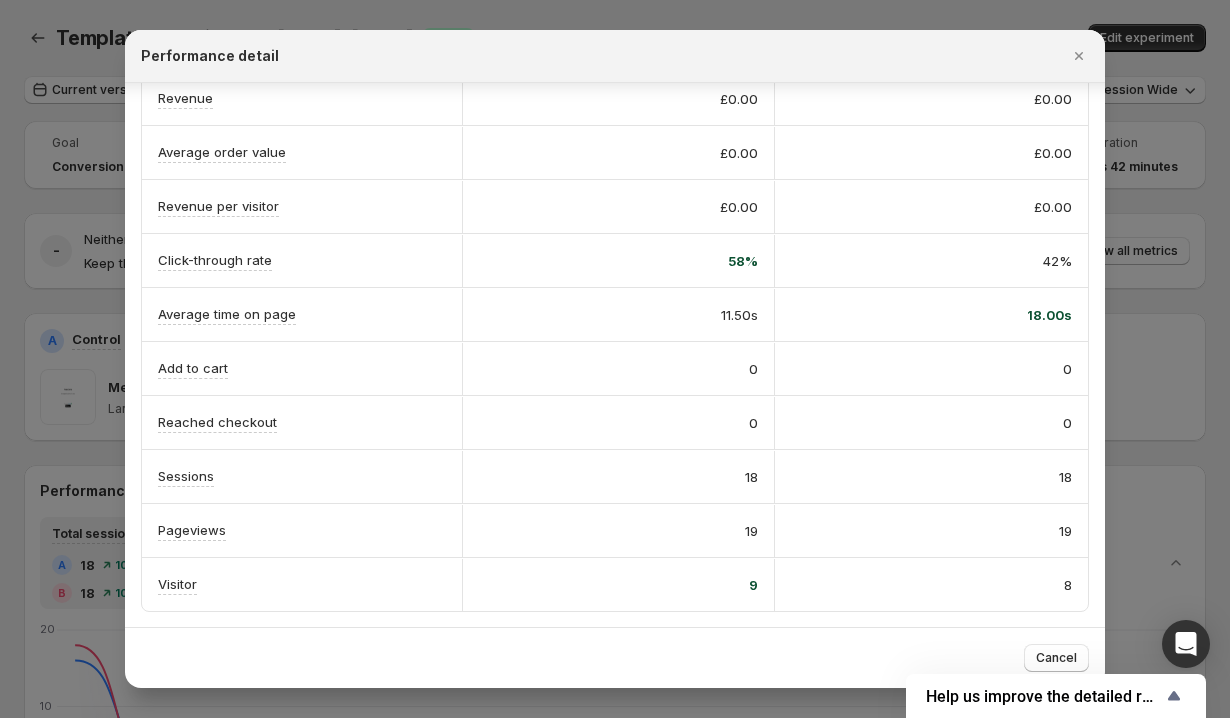 scroll, scrollTop: 174, scrollLeft: 0, axis: vertical 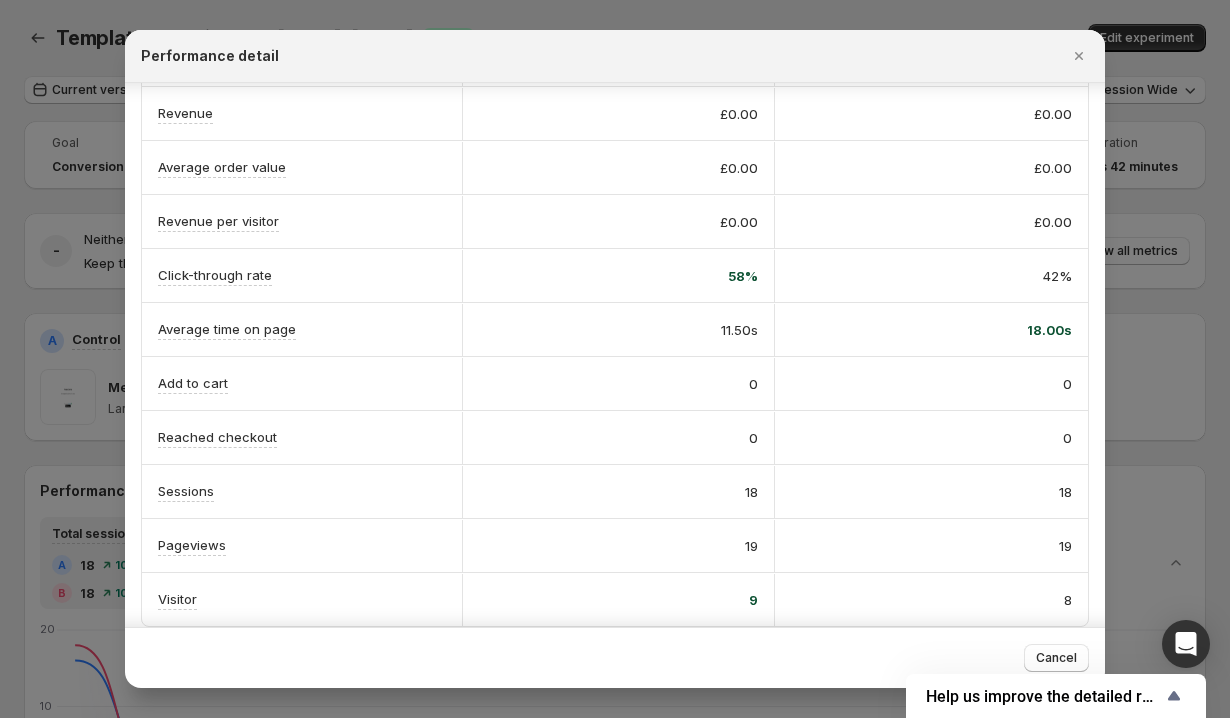 click on "Performance detail" at bounding box center (615, 56) 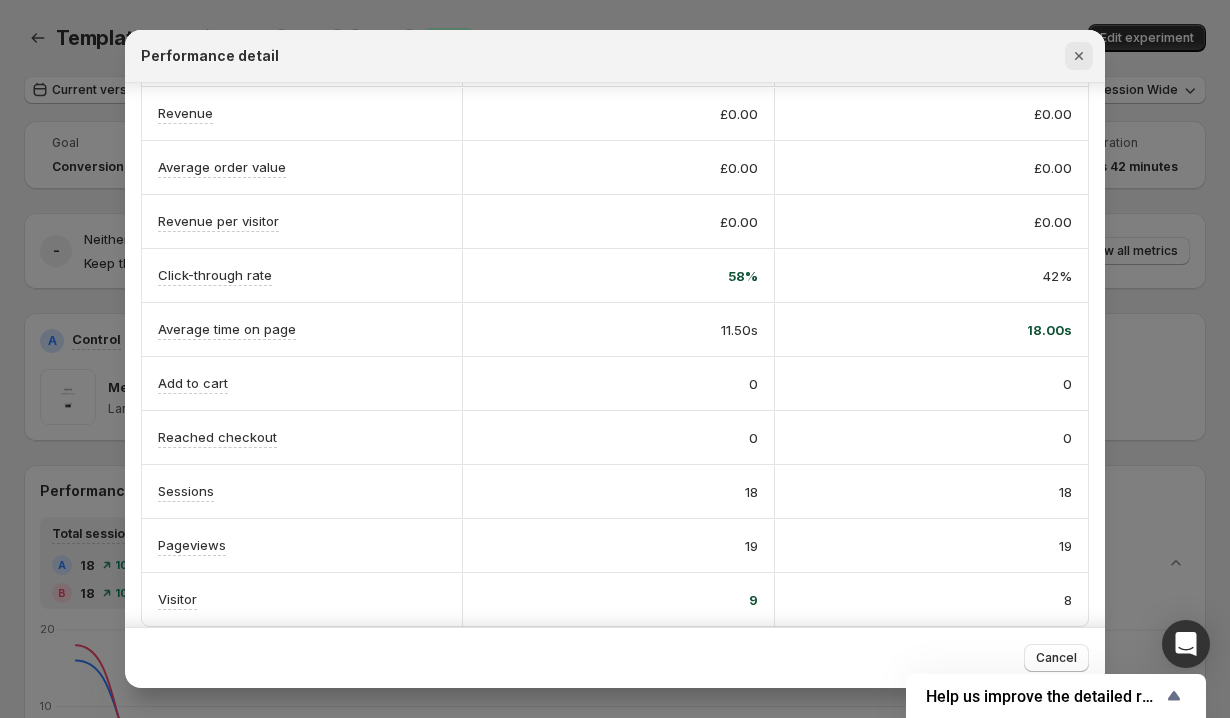click 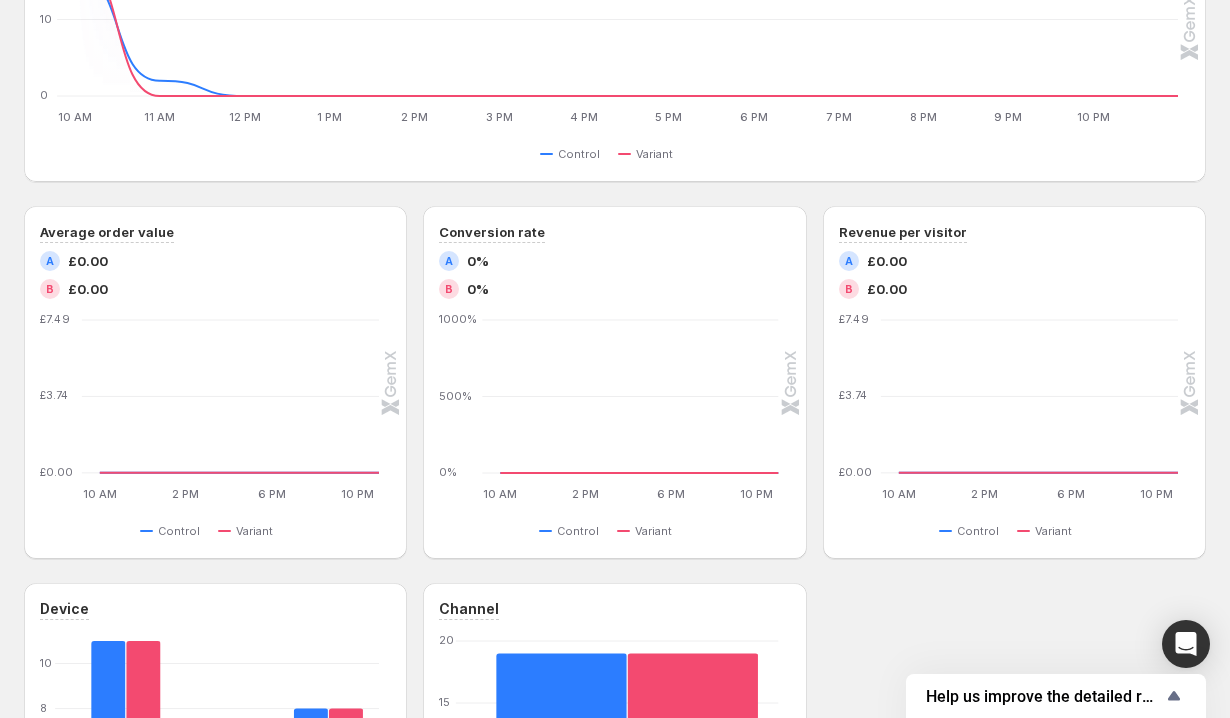 scroll, scrollTop: 0, scrollLeft: 0, axis: both 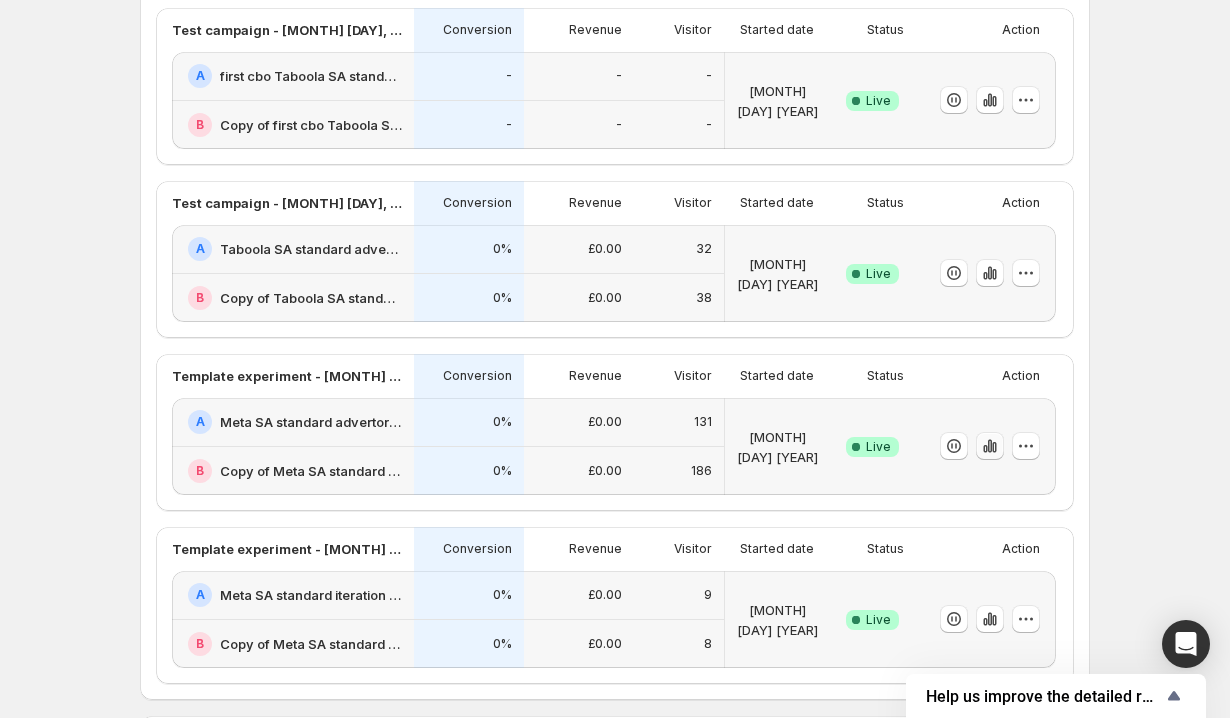 click 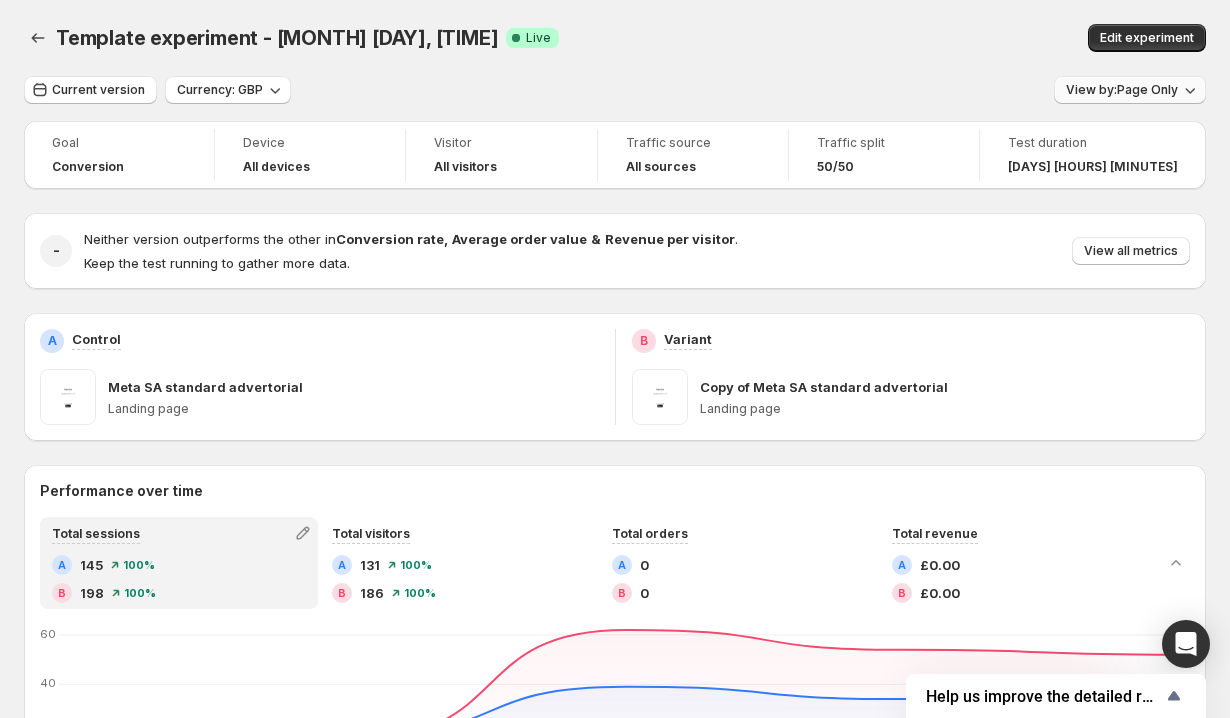 click on "View by:  Page Only" at bounding box center [1122, 90] 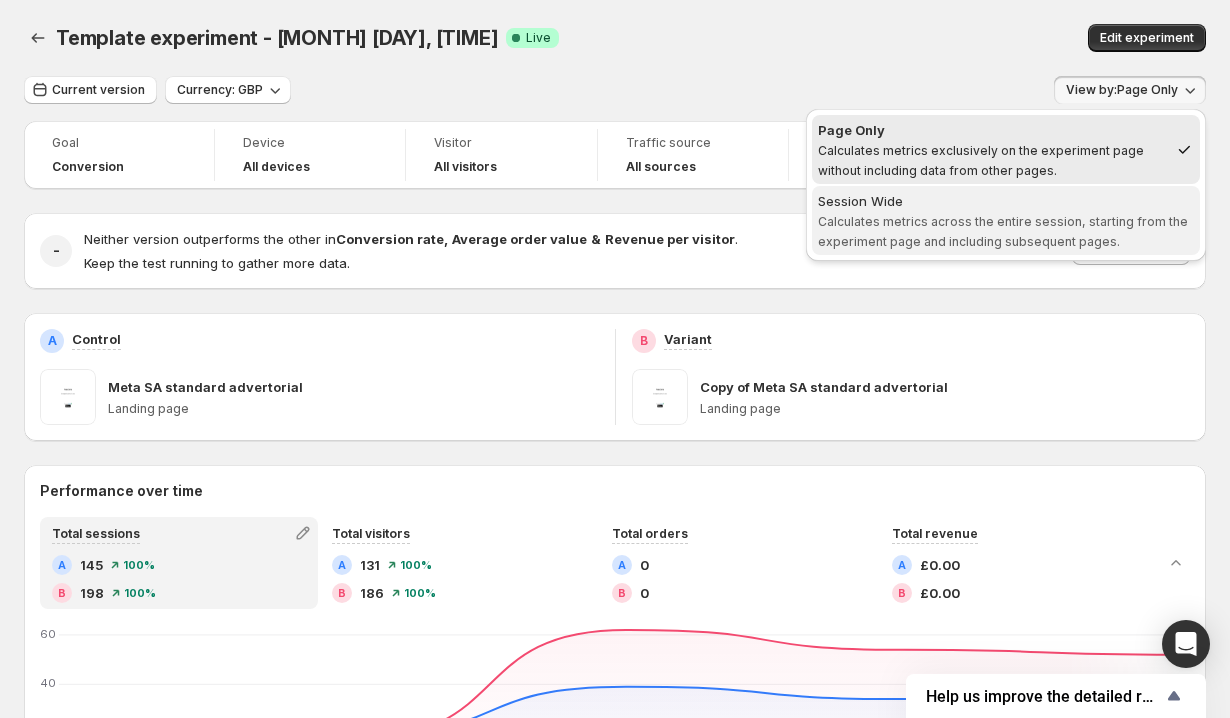 click on "Calculates metrics across the entire session, starting from the experiment page and including subsequent pages." at bounding box center (1003, 231) 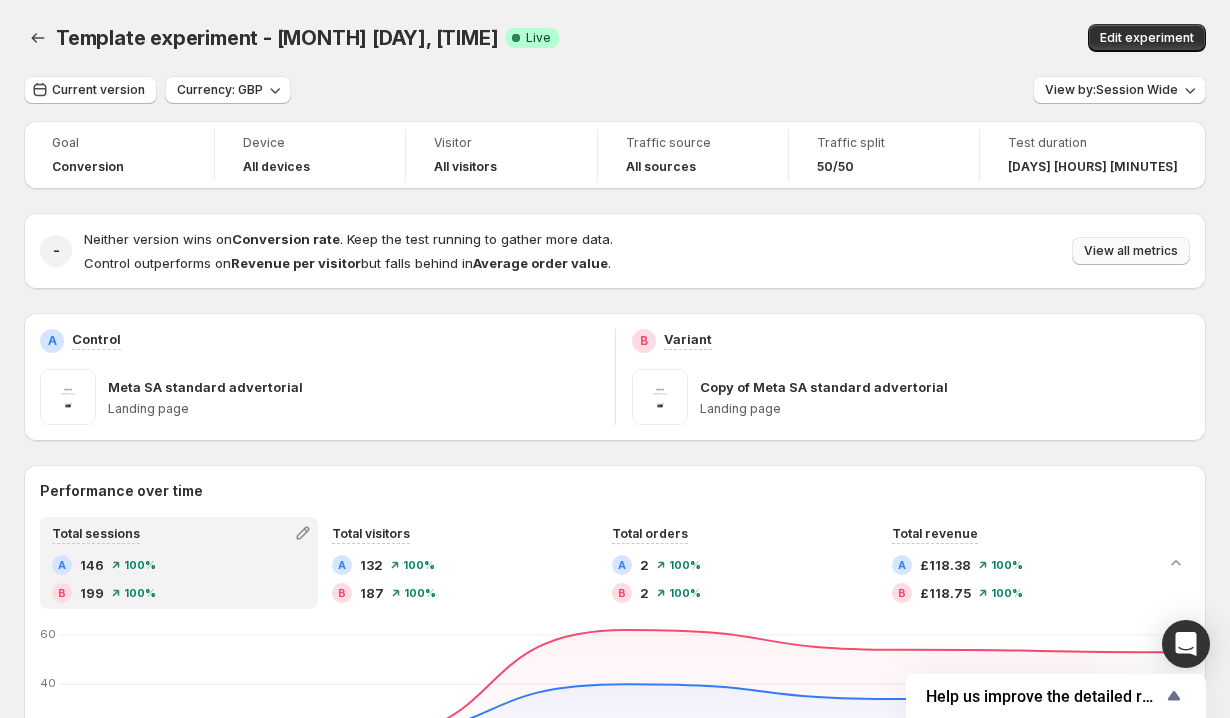 click on "View all metrics" at bounding box center (1131, 251) 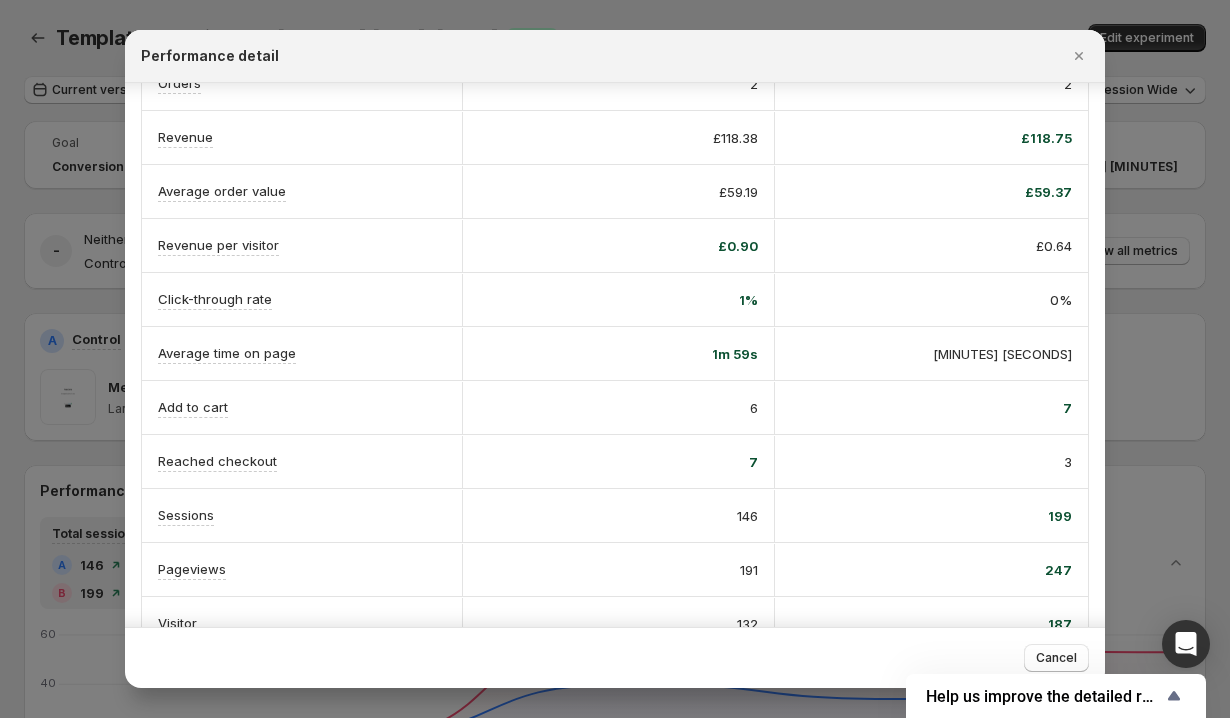 scroll, scrollTop: 193, scrollLeft: 0, axis: vertical 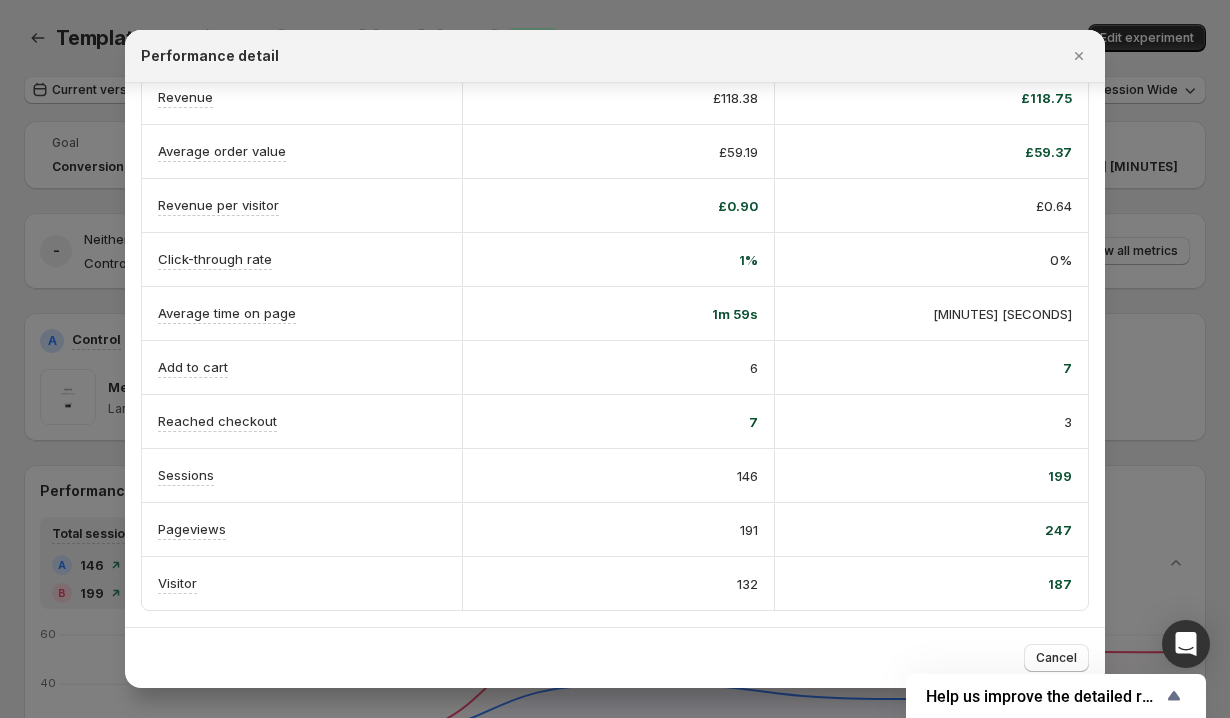 click on "7" at bounding box center (618, 422) 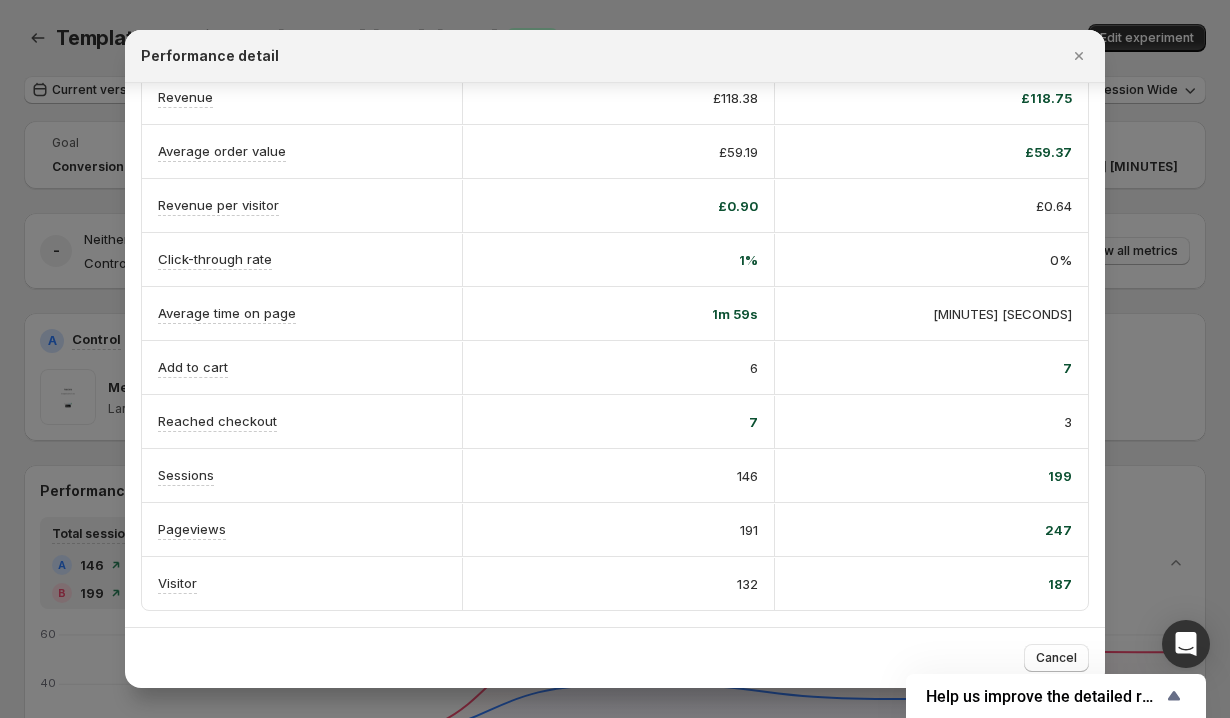 click on "146" at bounding box center (747, 476) 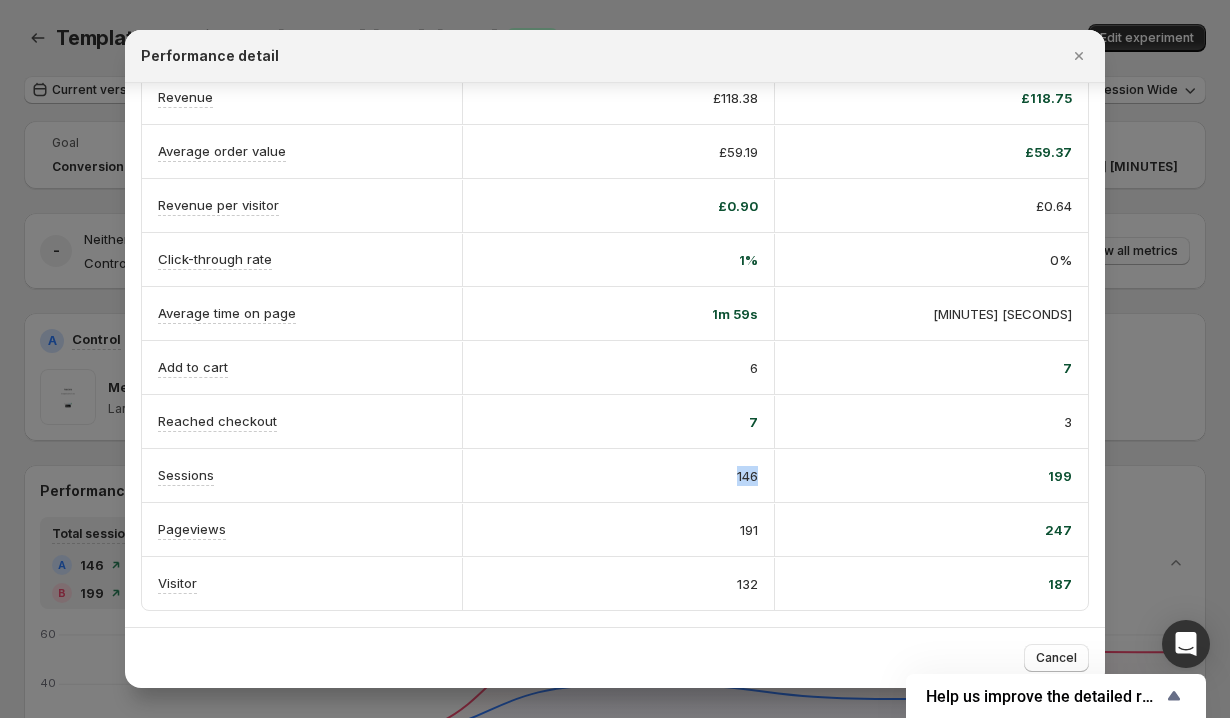 click on "146" at bounding box center [747, 476] 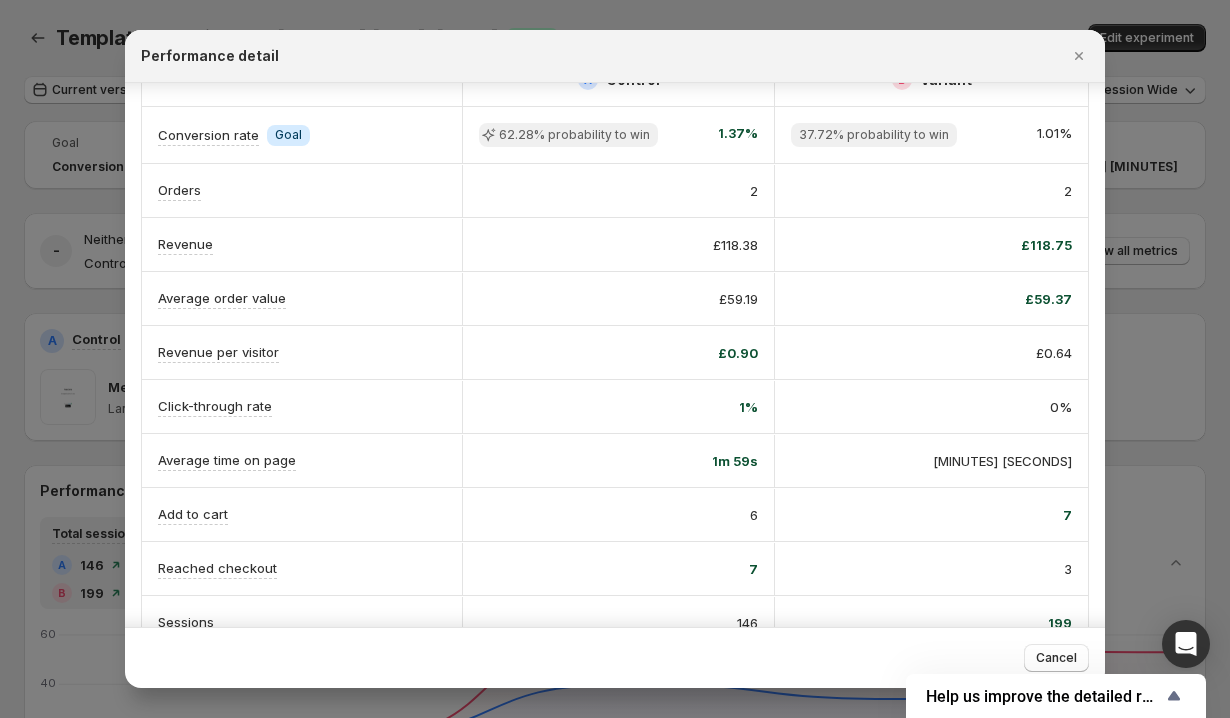 scroll, scrollTop: 0, scrollLeft: 0, axis: both 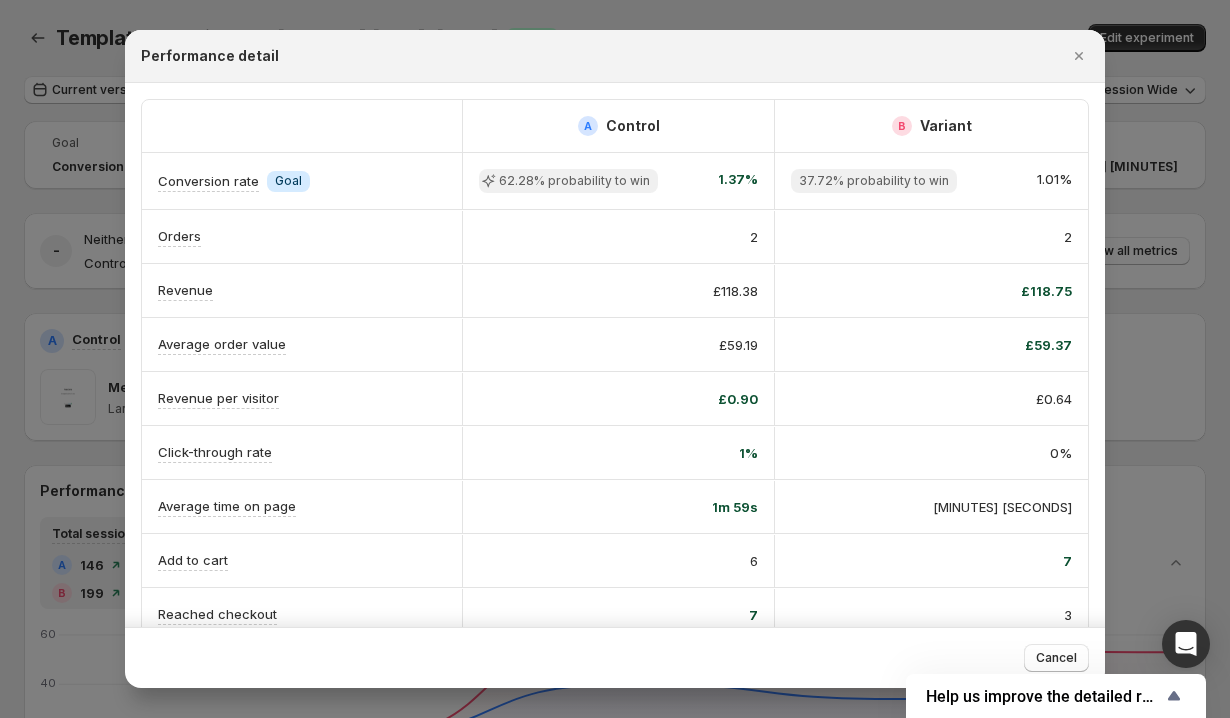 click on "0%" at bounding box center (1061, 453) 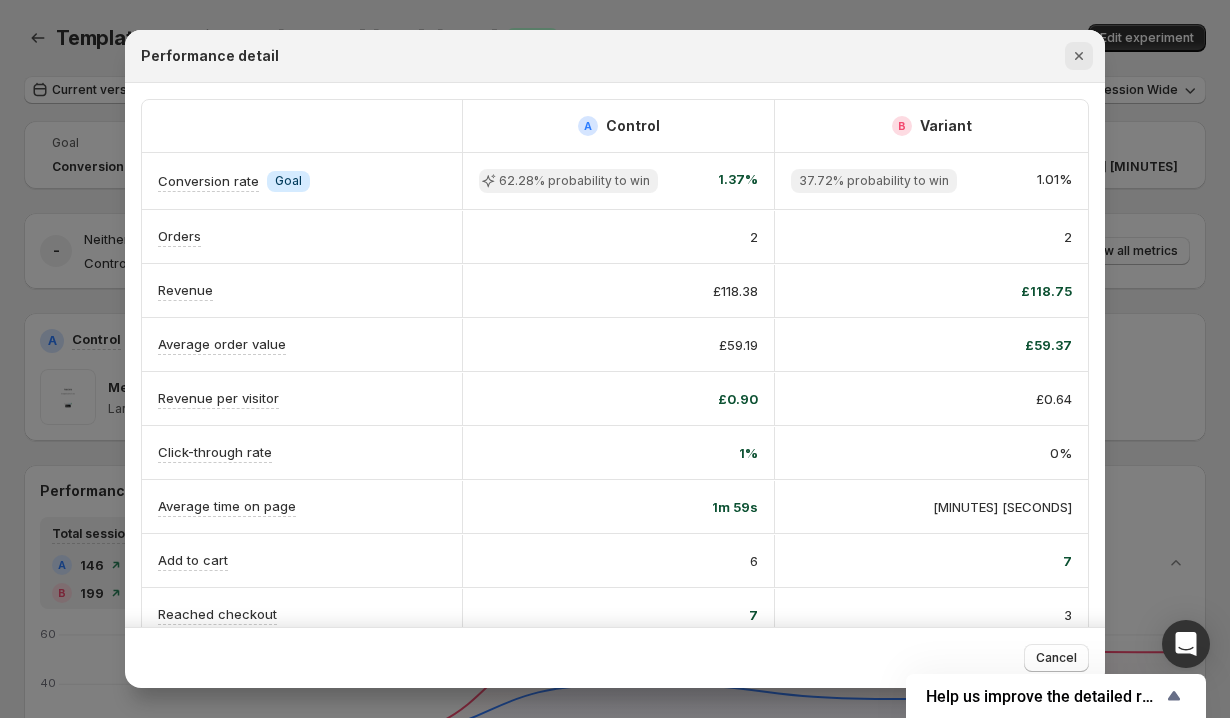 click 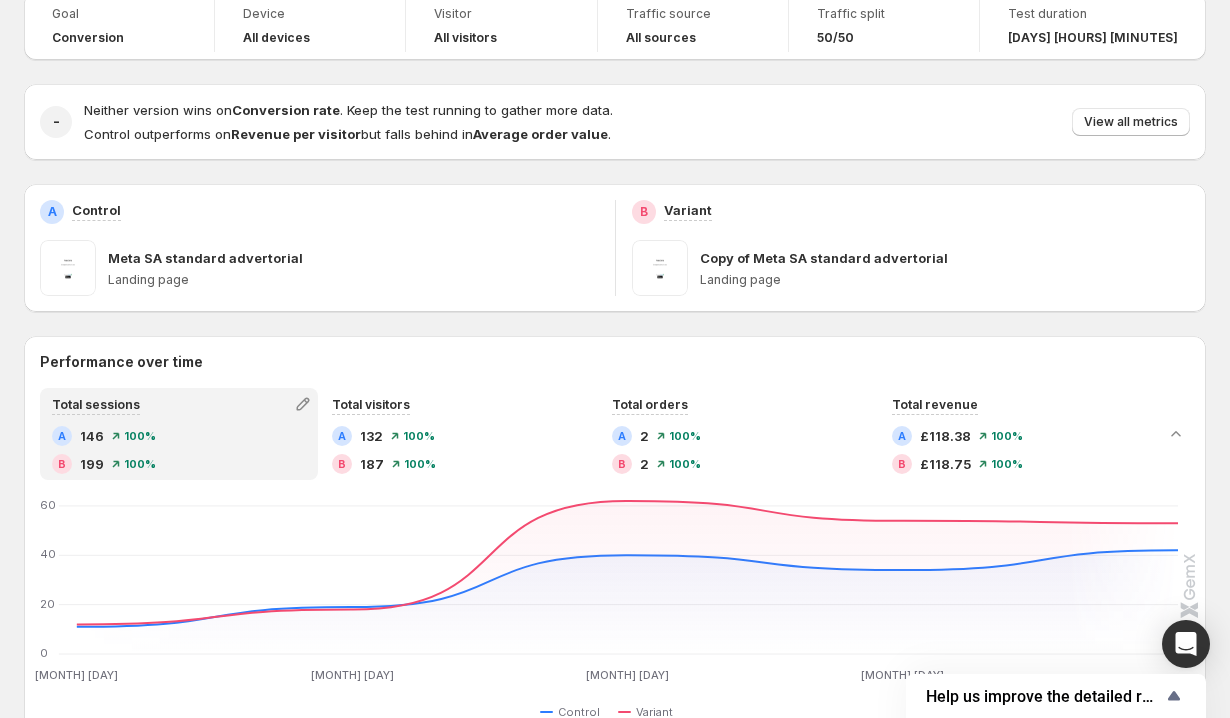 scroll, scrollTop: 0, scrollLeft: 0, axis: both 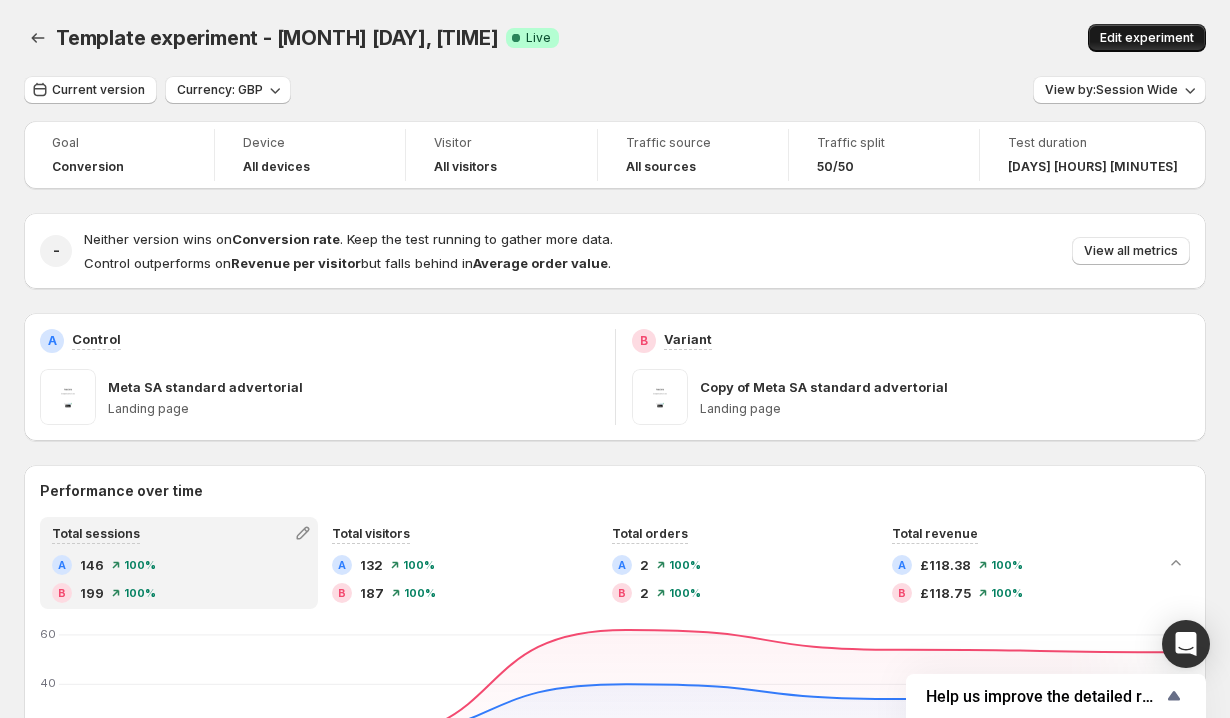 click on "Edit experiment" at bounding box center [1147, 38] 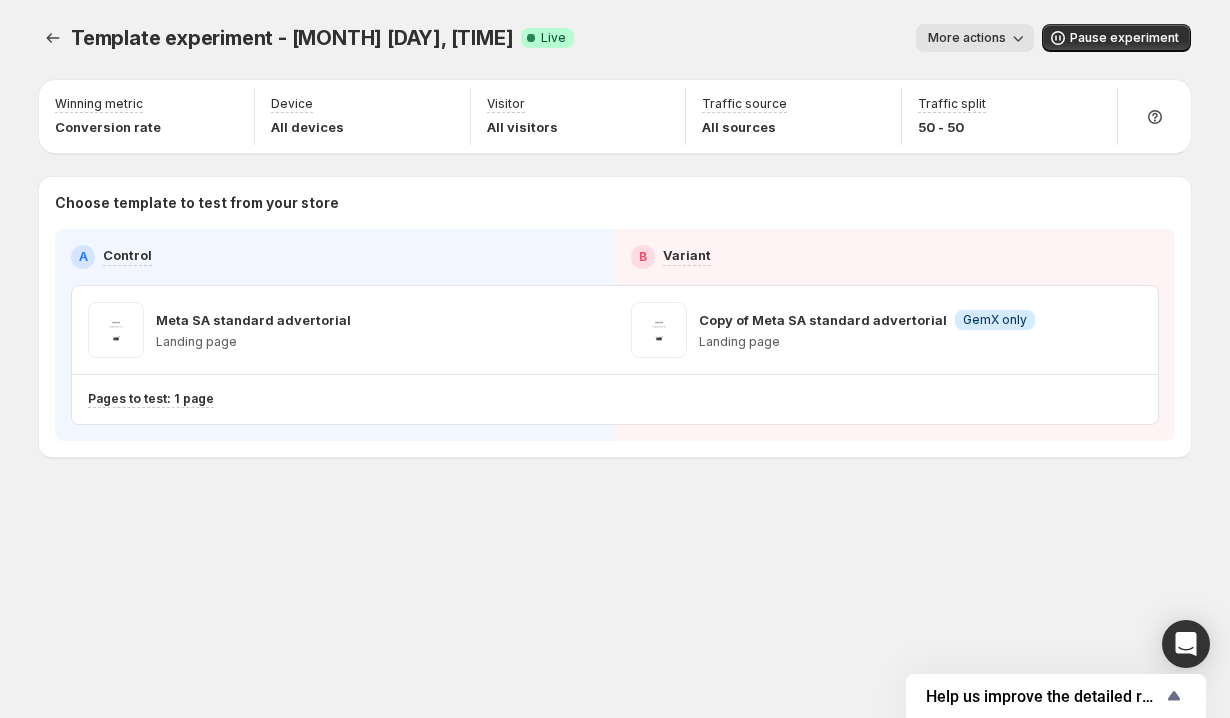 click on "More actions" at bounding box center (967, 38) 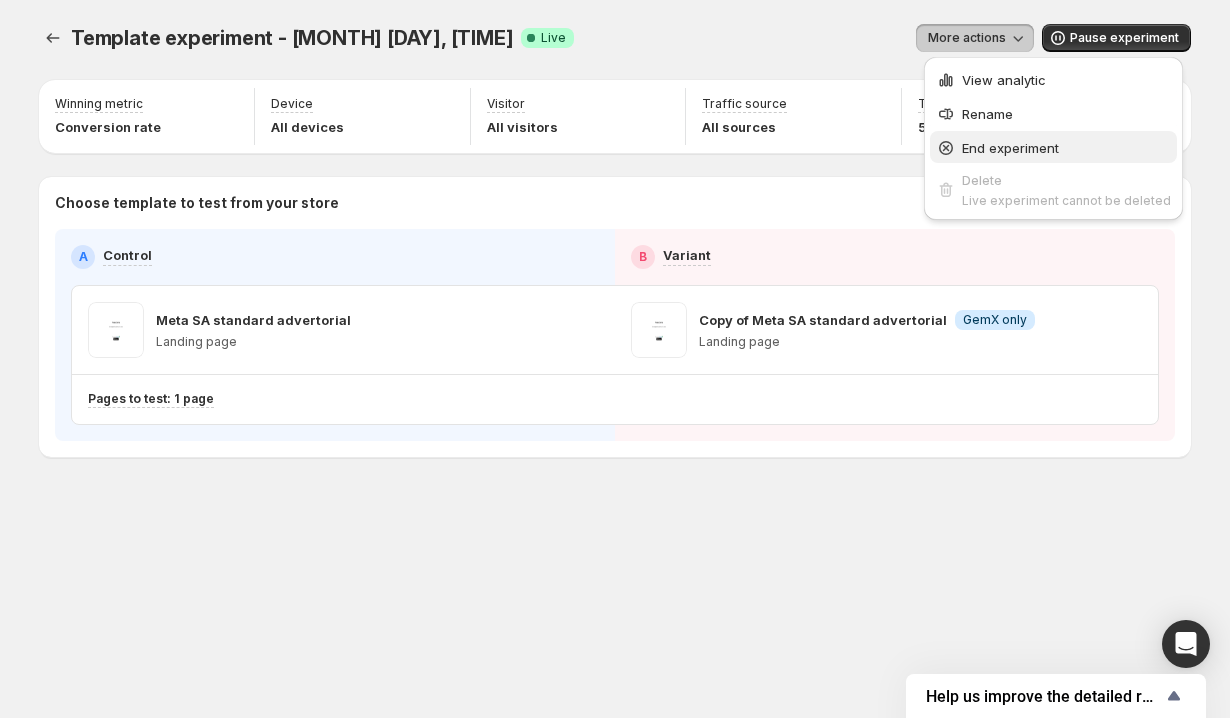 click on "End experiment" at bounding box center [1010, 148] 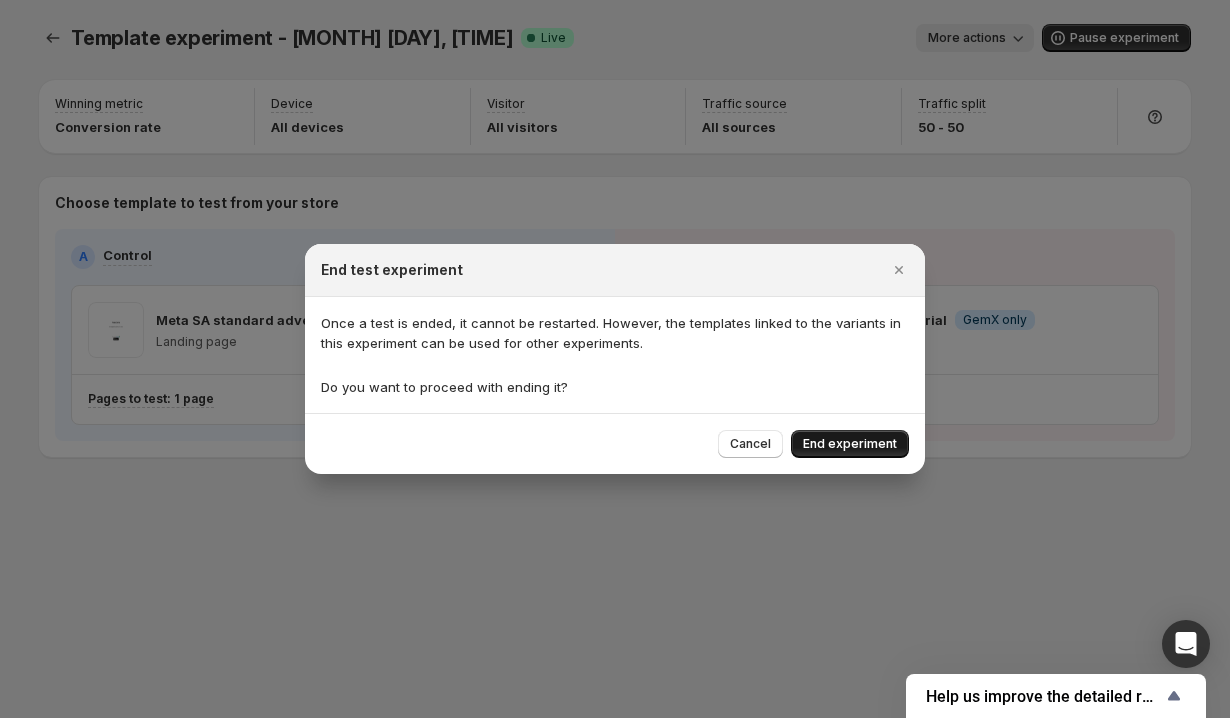 click on "End experiment" at bounding box center [850, 444] 